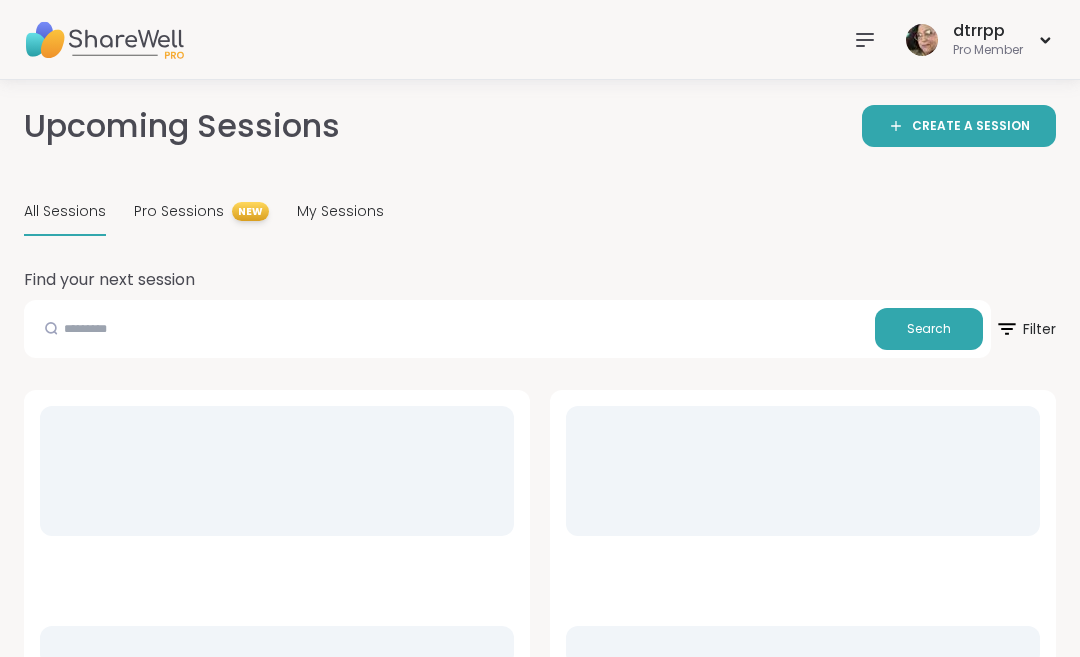 scroll, scrollTop: 0, scrollLeft: 0, axis: both 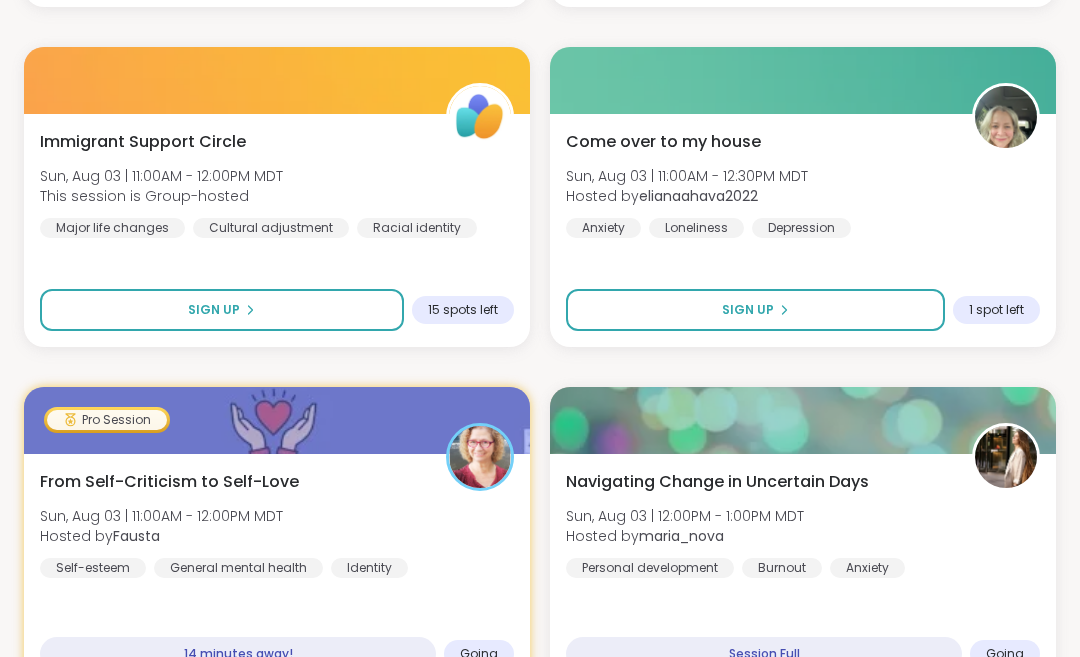 click on "From Self-Criticism to Self-Love [DAY], [DATE] | [TIME] - [TIME] [TIMEZONE] Hosted by  [PERSON] Self-esteem General mental health Identity" at bounding box center [277, 524] 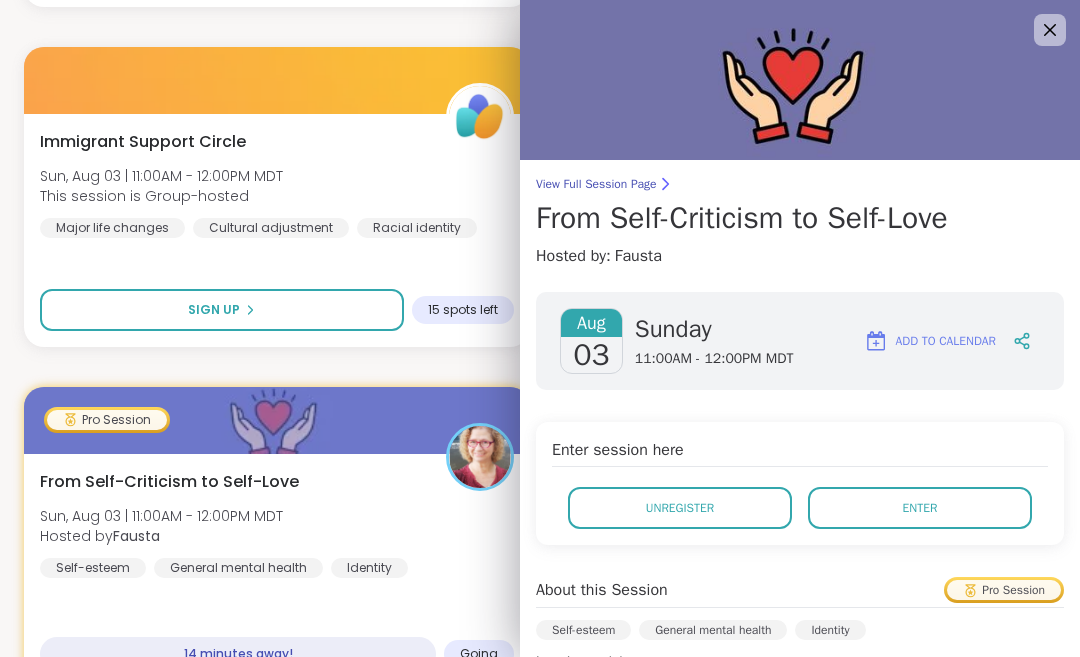 click on "Enter" at bounding box center (920, 508) 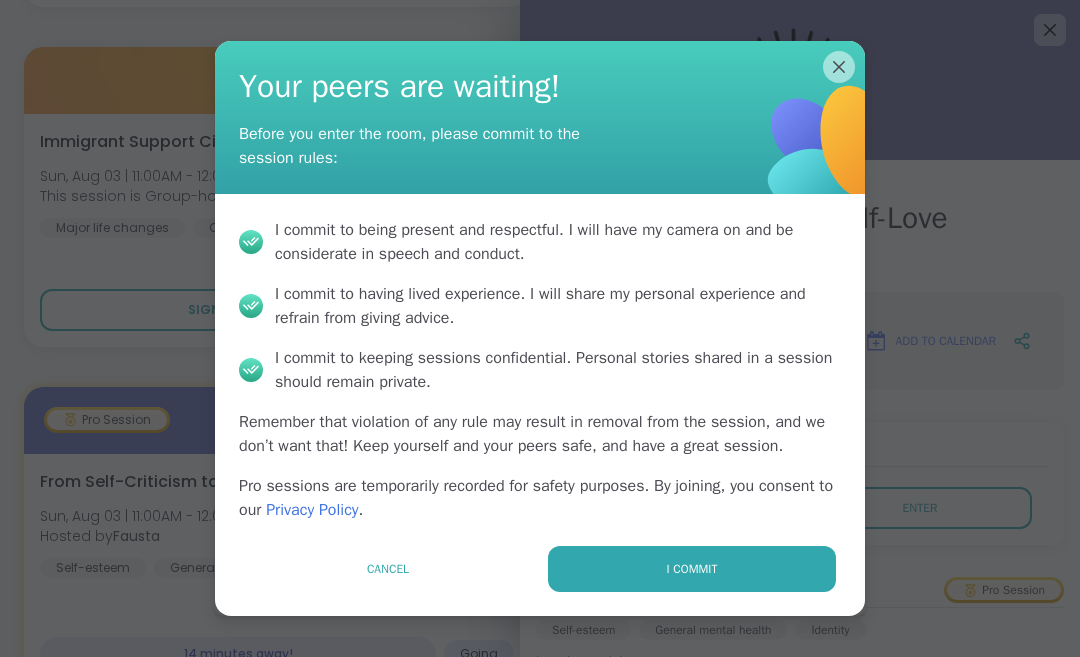 click on "I commit" at bounding box center [692, 569] 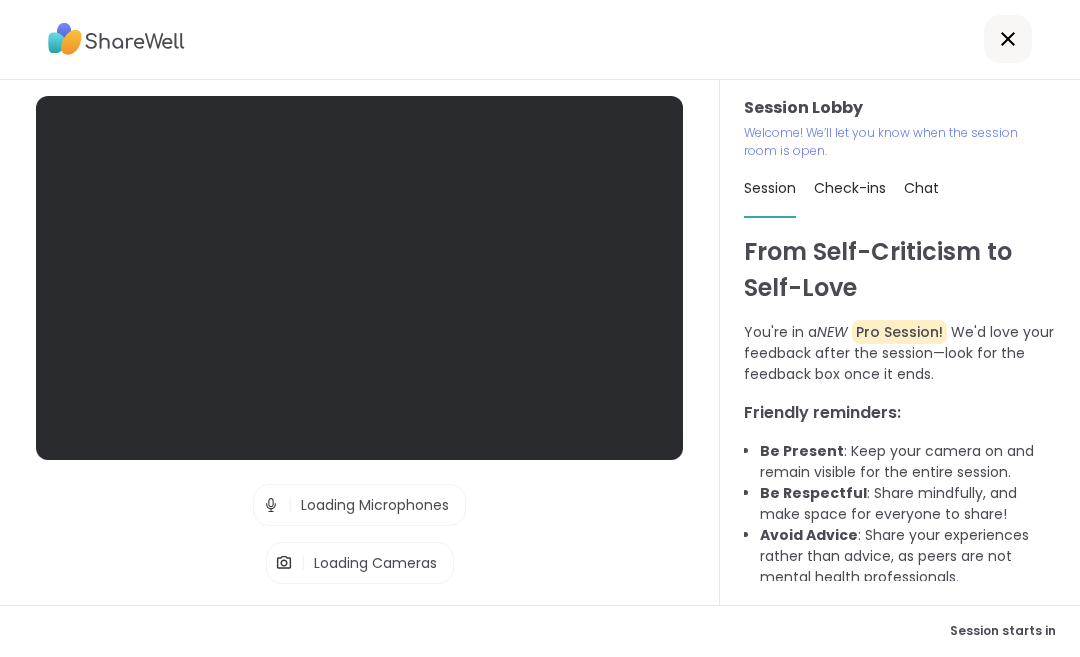 scroll, scrollTop: 1, scrollLeft: 0, axis: vertical 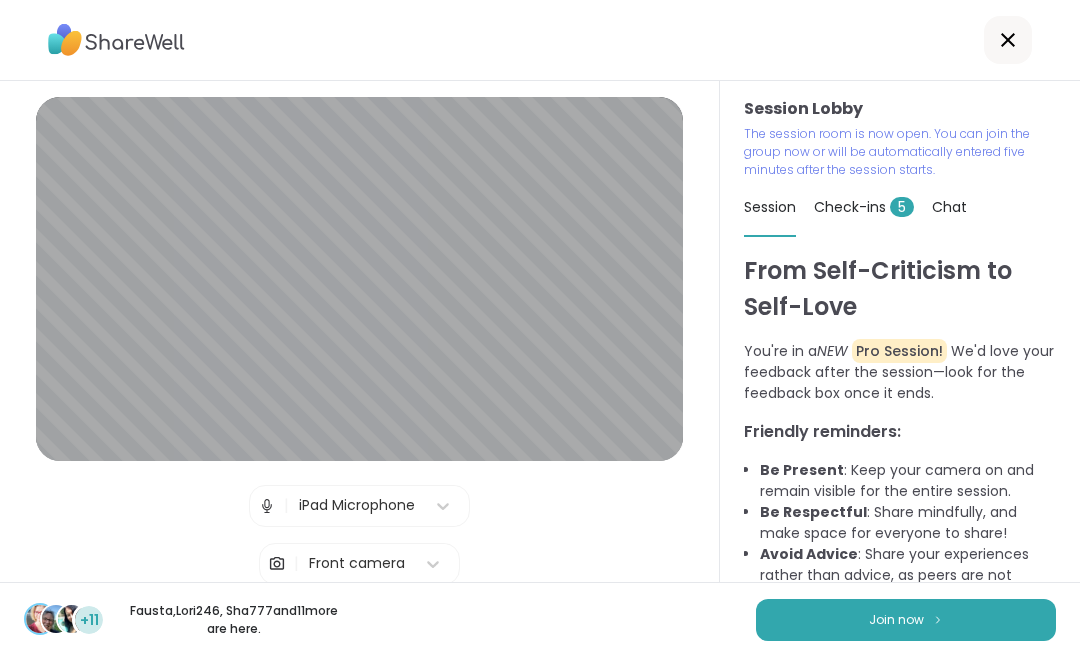 click on "Join now" at bounding box center (896, 620) 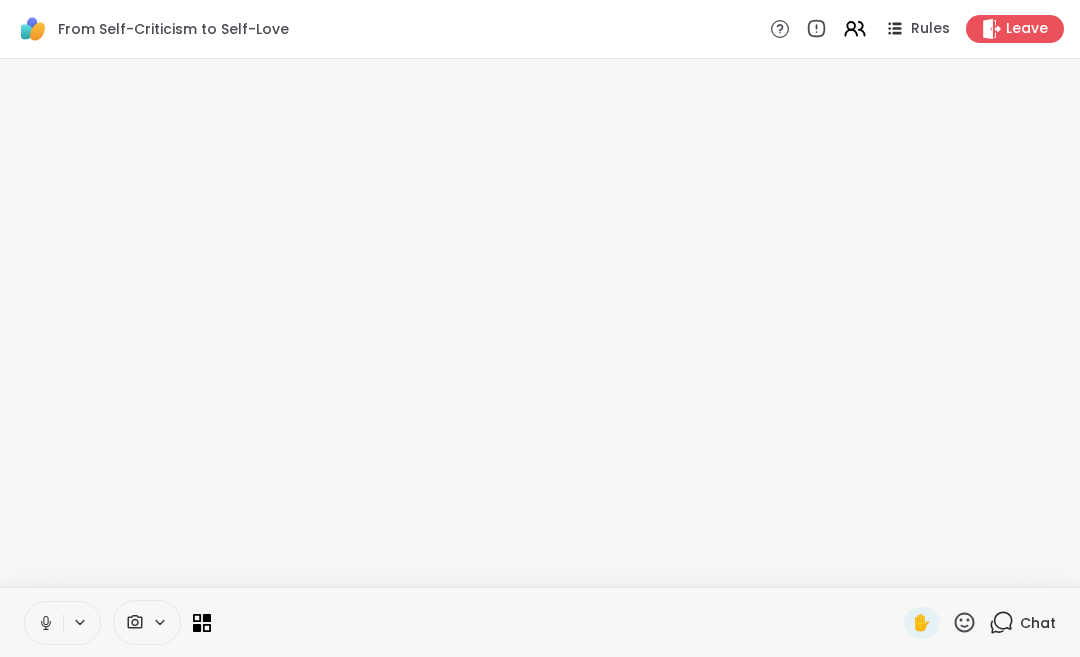 scroll, scrollTop: 0, scrollLeft: 0, axis: both 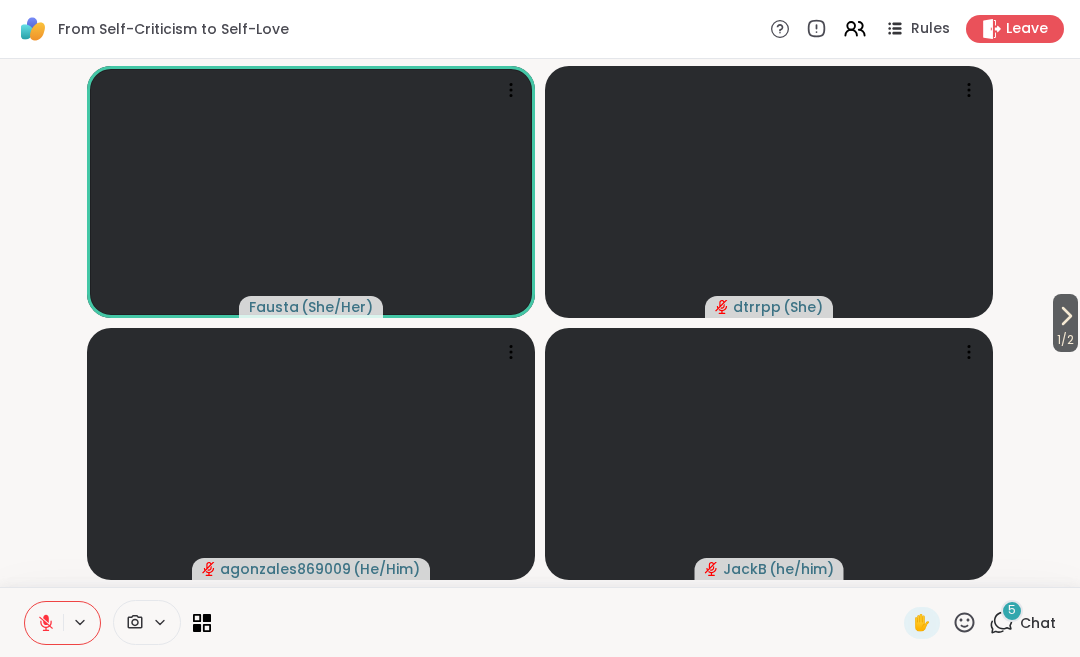 click on "Chat" at bounding box center [1038, 623] 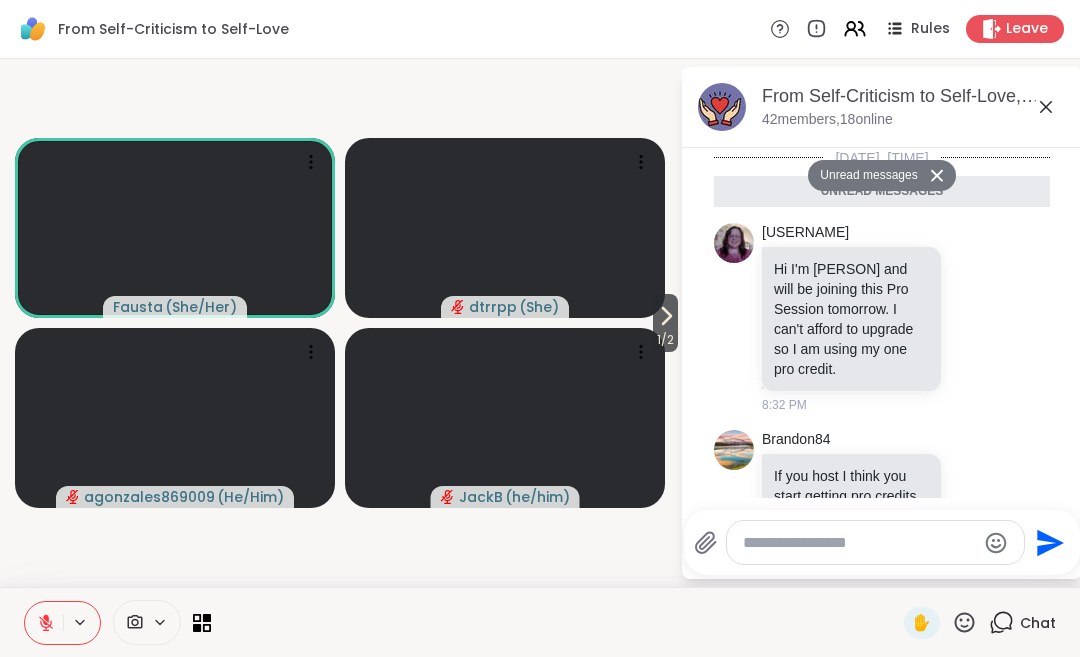 scroll, scrollTop: 1543, scrollLeft: 0, axis: vertical 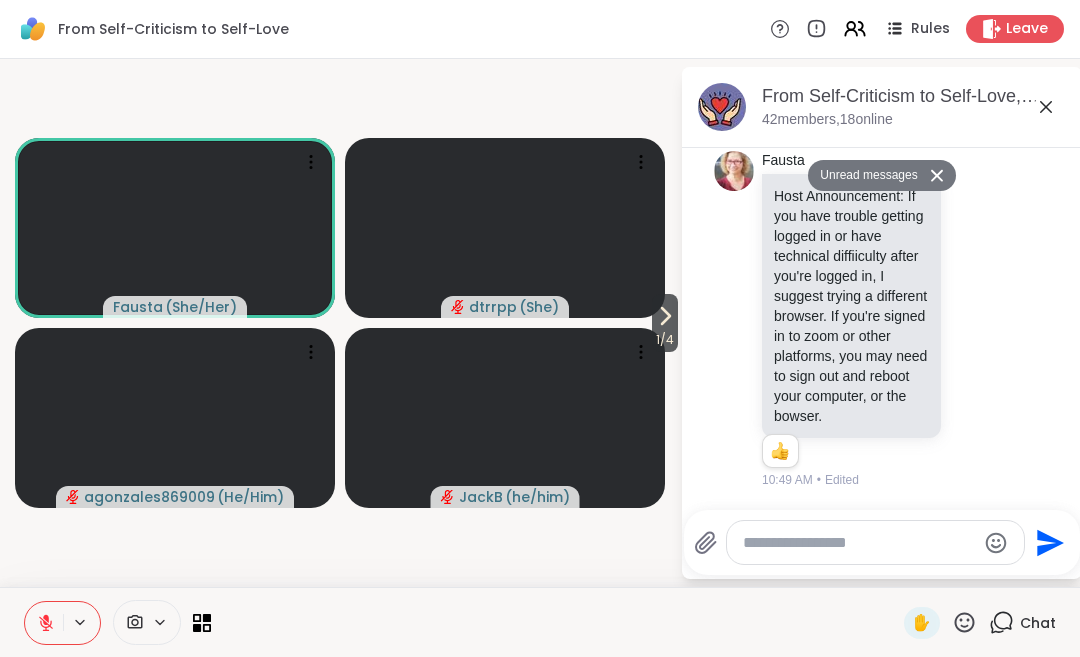 click at bounding box center [859, 543] 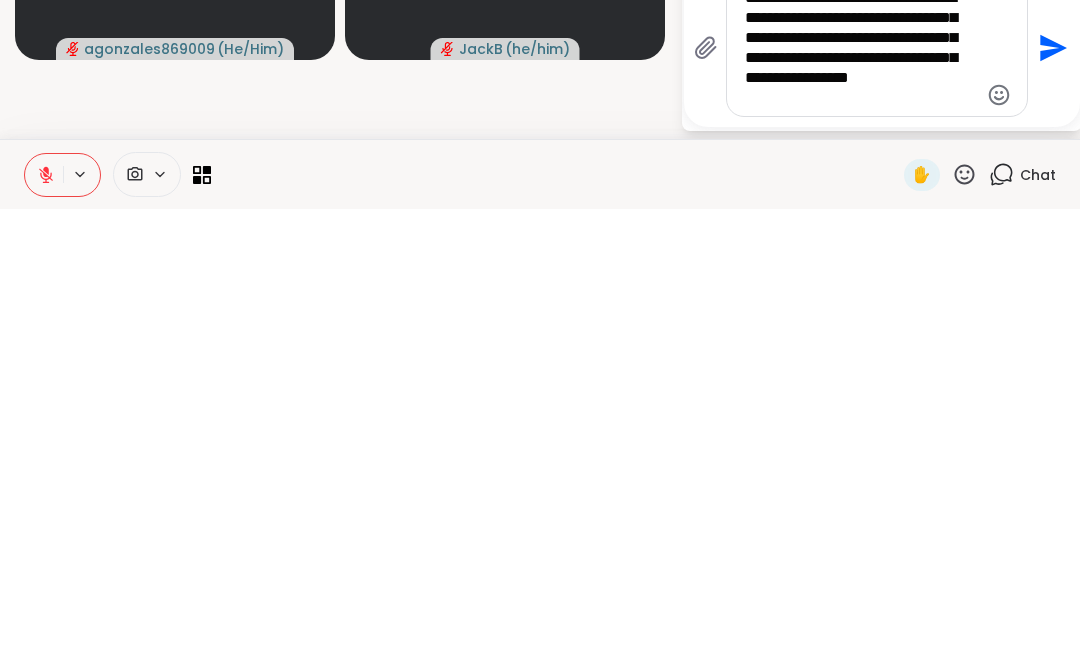 scroll, scrollTop: 3871, scrollLeft: 0, axis: vertical 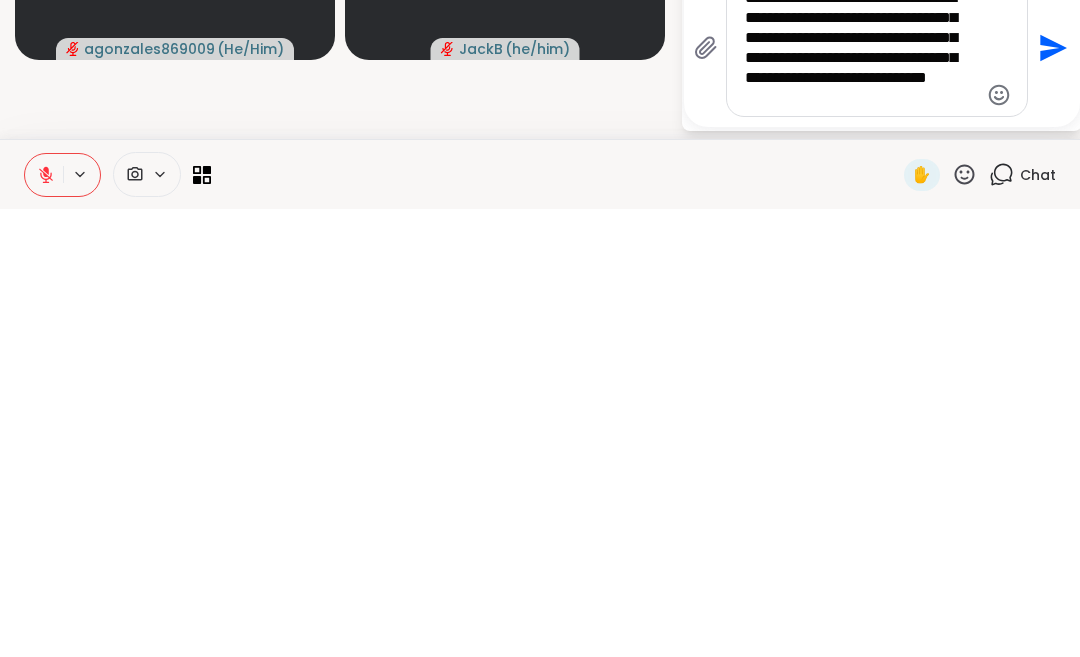 type on "**********" 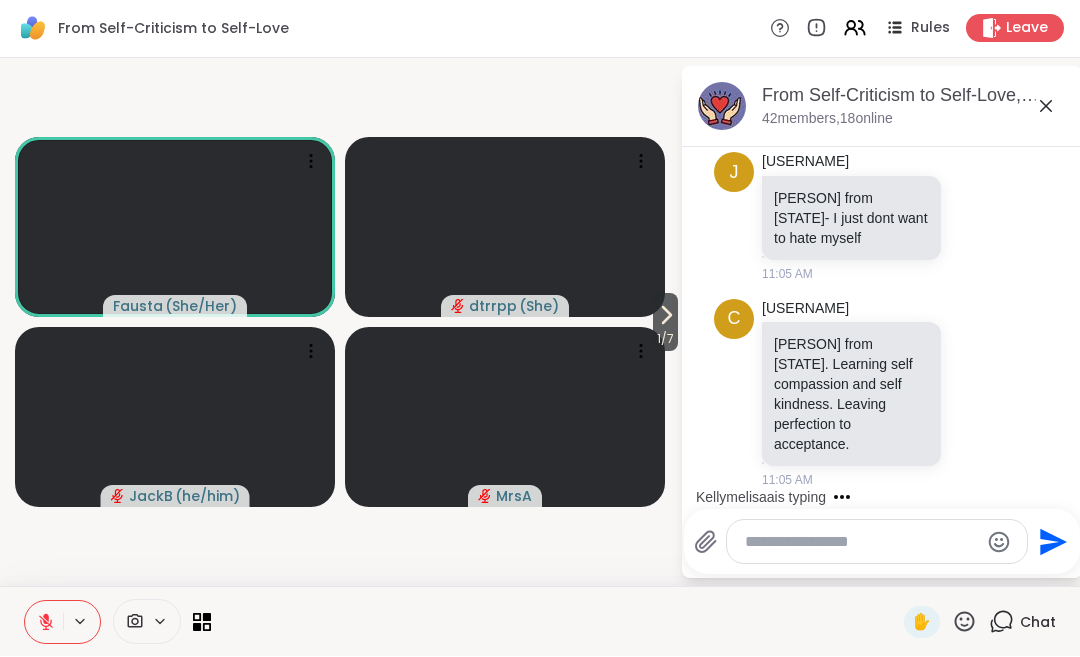 scroll, scrollTop: 5570, scrollLeft: 0, axis: vertical 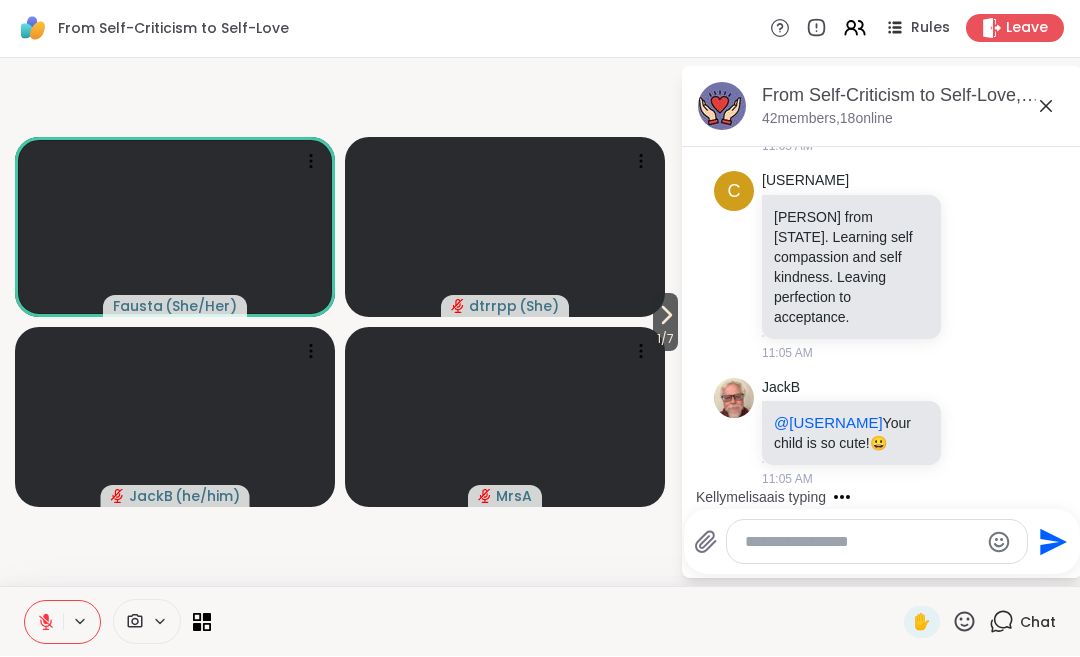 click on "[NUMBER]  /  [NUMBER]" at bounding box center [665, 340] 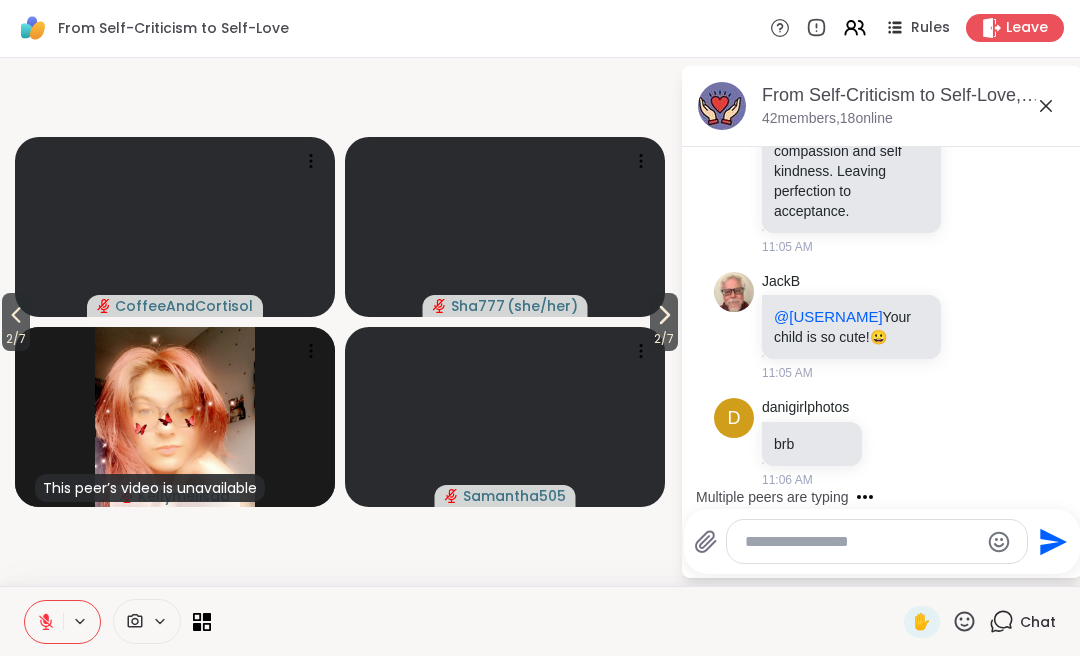 scroll, scrollTop: 6050, scrollLeft: 0, axis: vertical 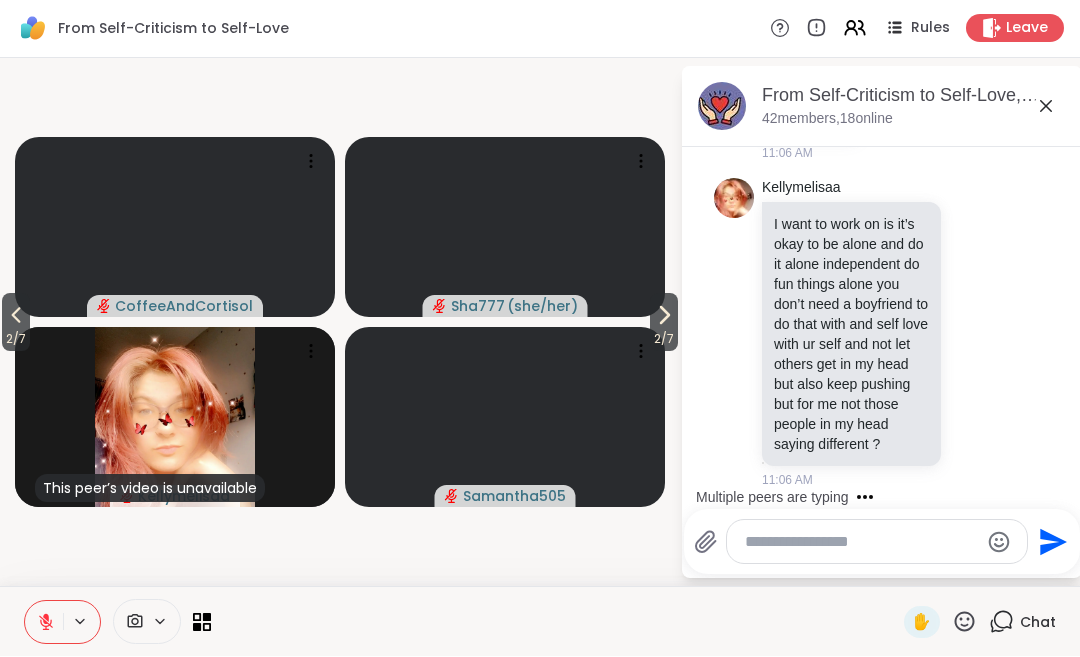click on "2  /  7" at bounding box center [664, 340] 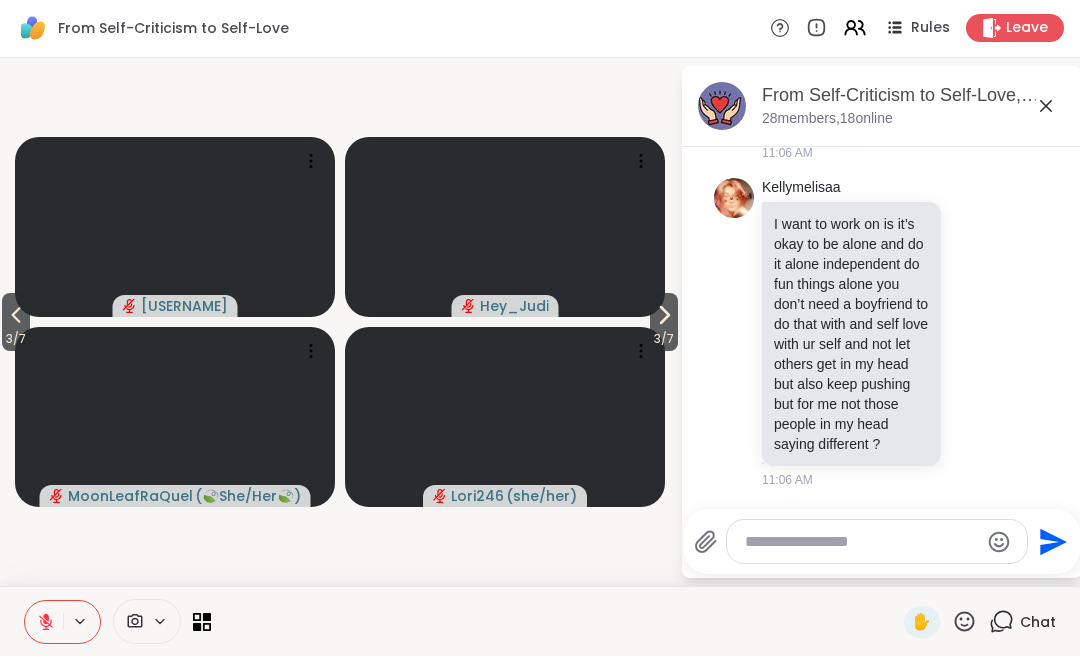 click on "[NUMBER]  /  [NUMBER]" at bounding box center (664, 340) 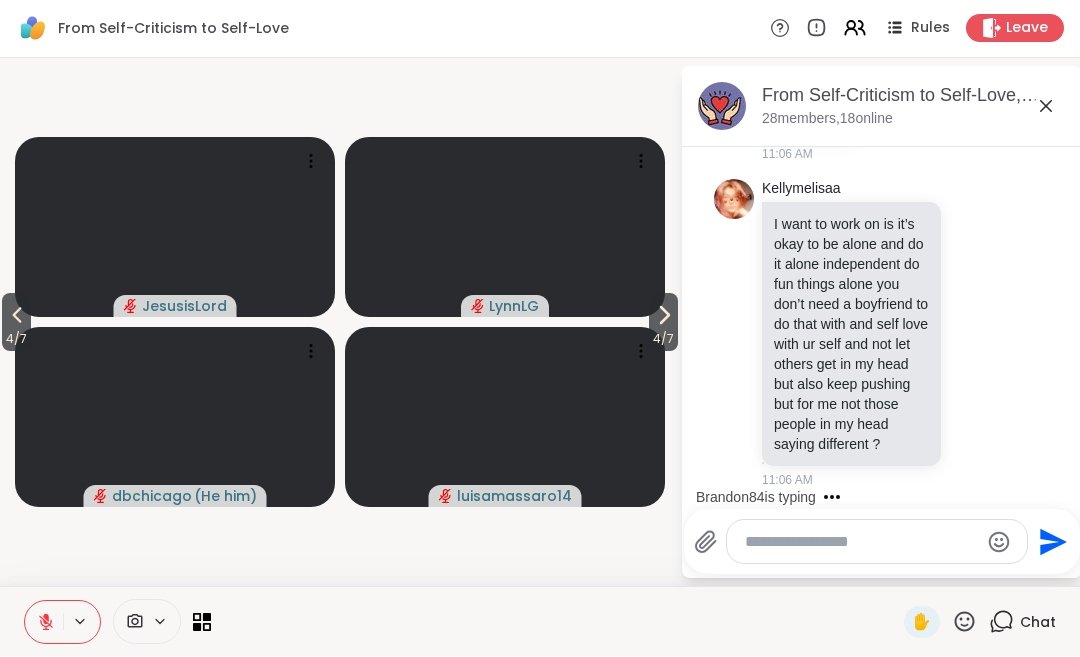 scroll, scrollTop: 6204, scrollLeft: 0, axis: vertical 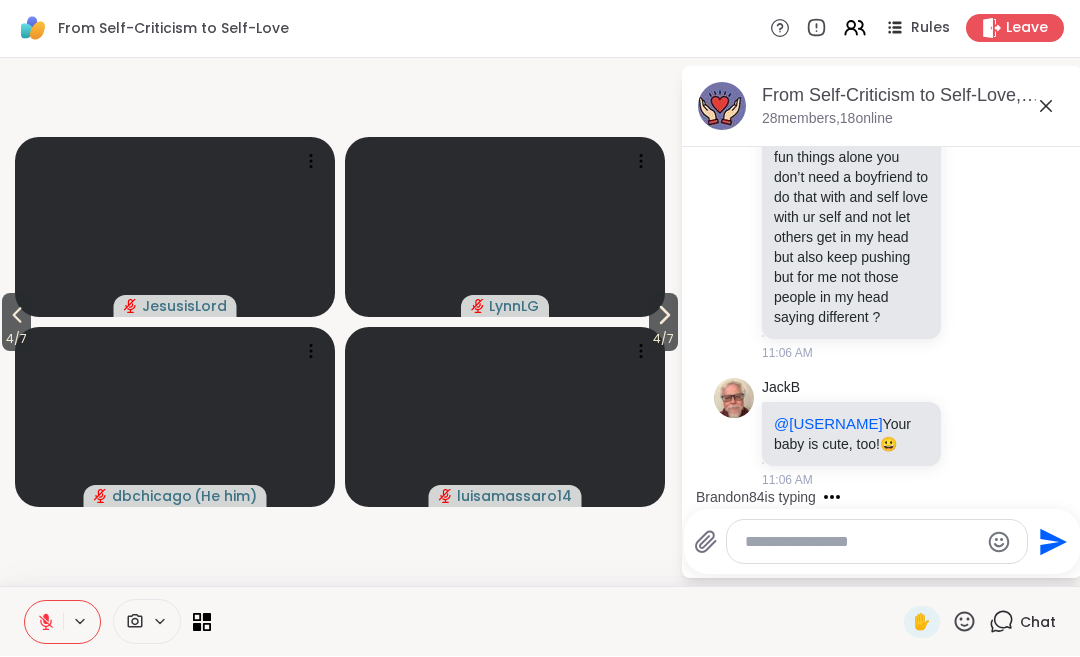 click on "[NUMBER]  /  [NUMBER]" at bounding box center [663, 340] 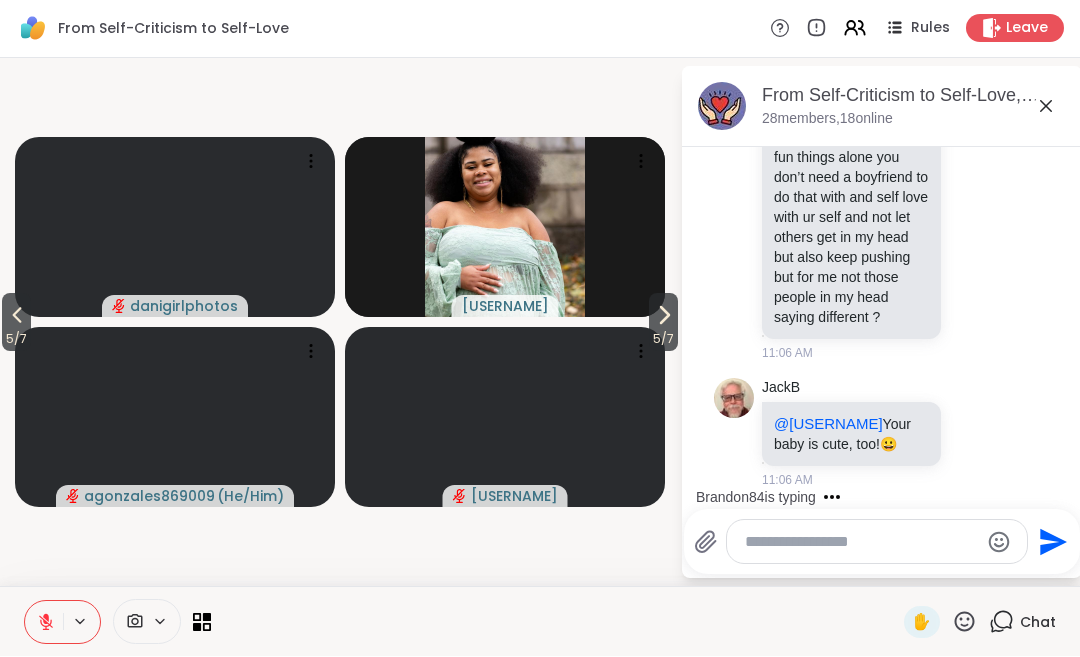 click on "5  /  7" at bounding box center (663, 340) 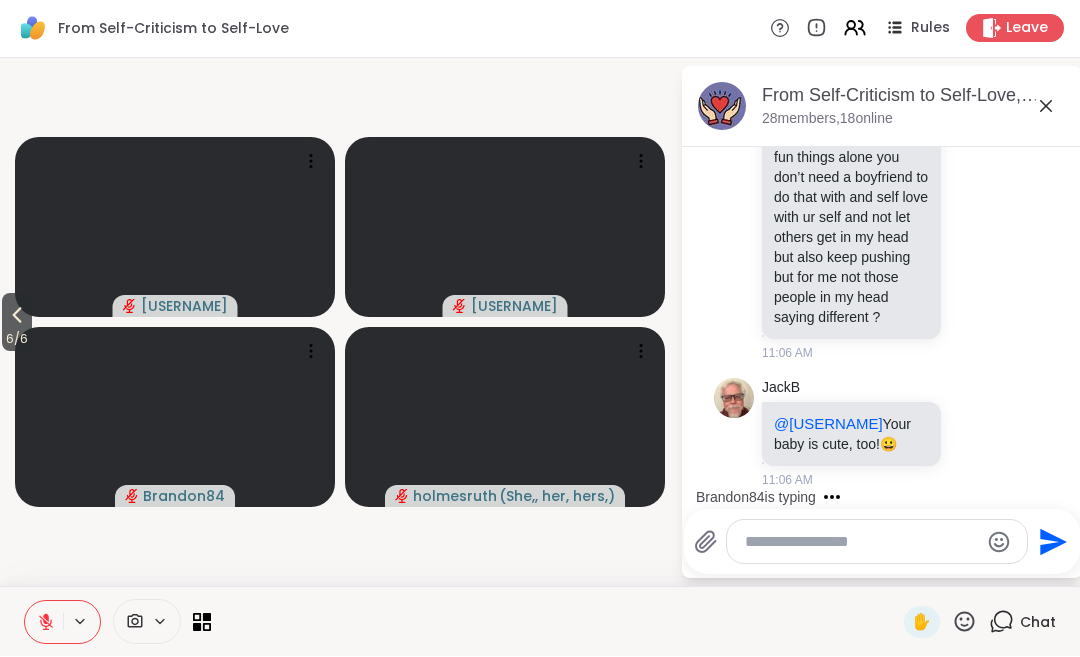 click on "[DATE] [USERNAME] [USERNAME] [USERNAME] ( She,, her, hers,  )" at bounding box center [340, 323] 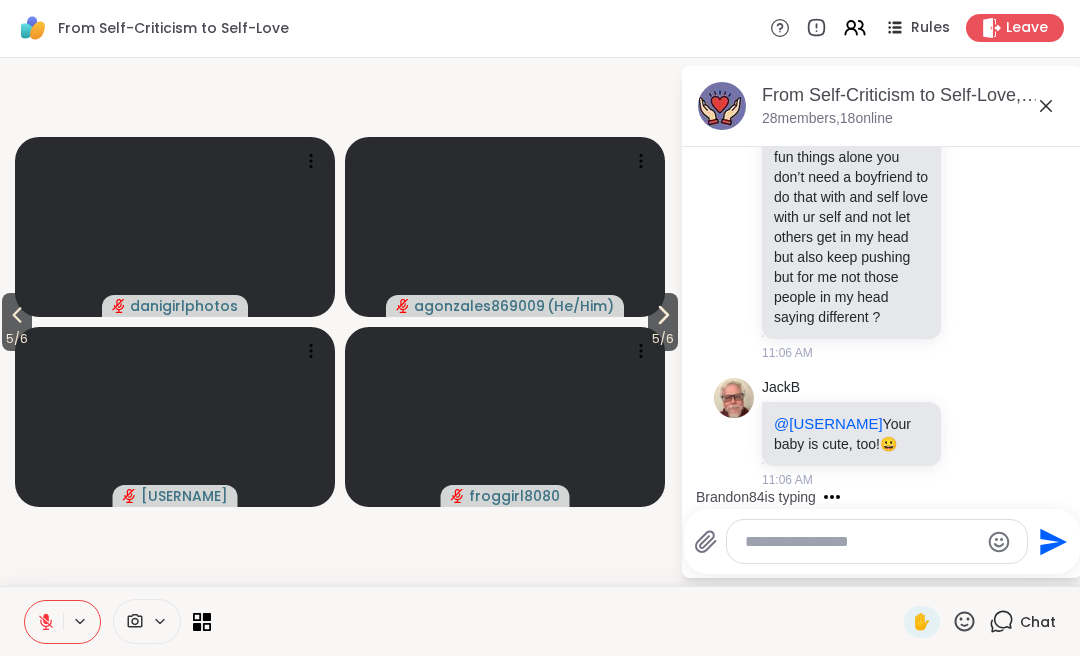 click on "5  /  6" at bounding box center (17, 323) 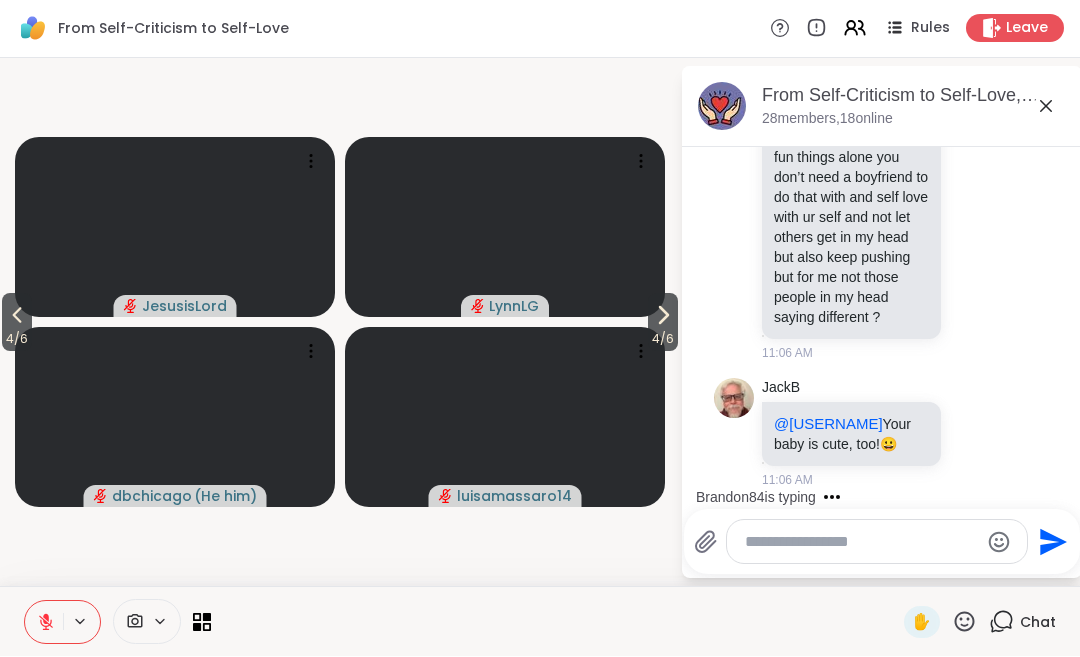 click 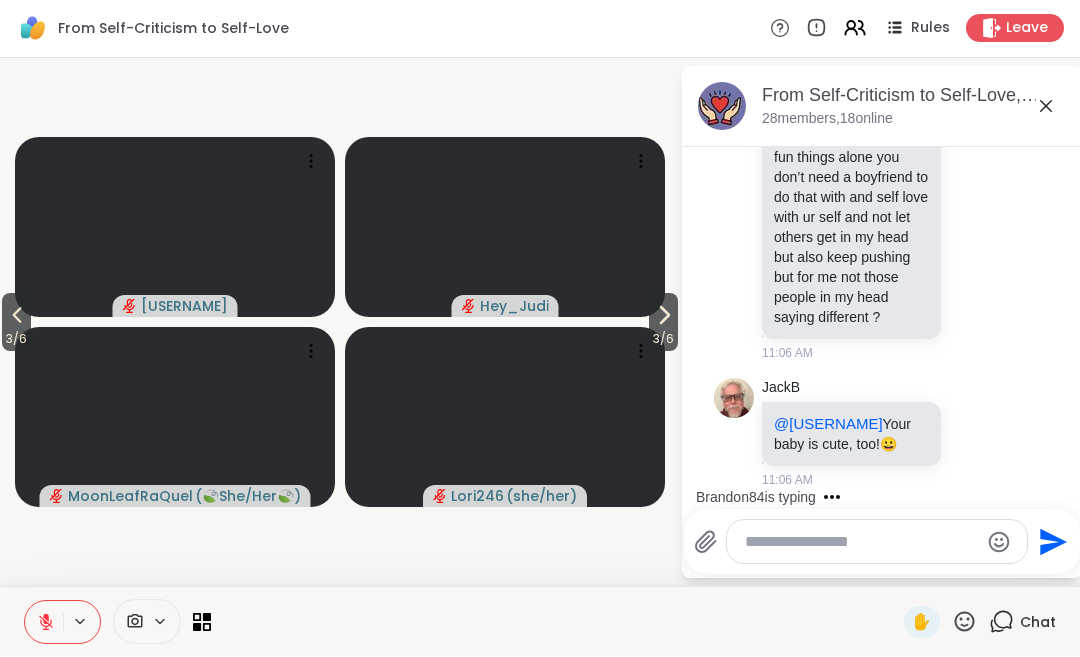 click 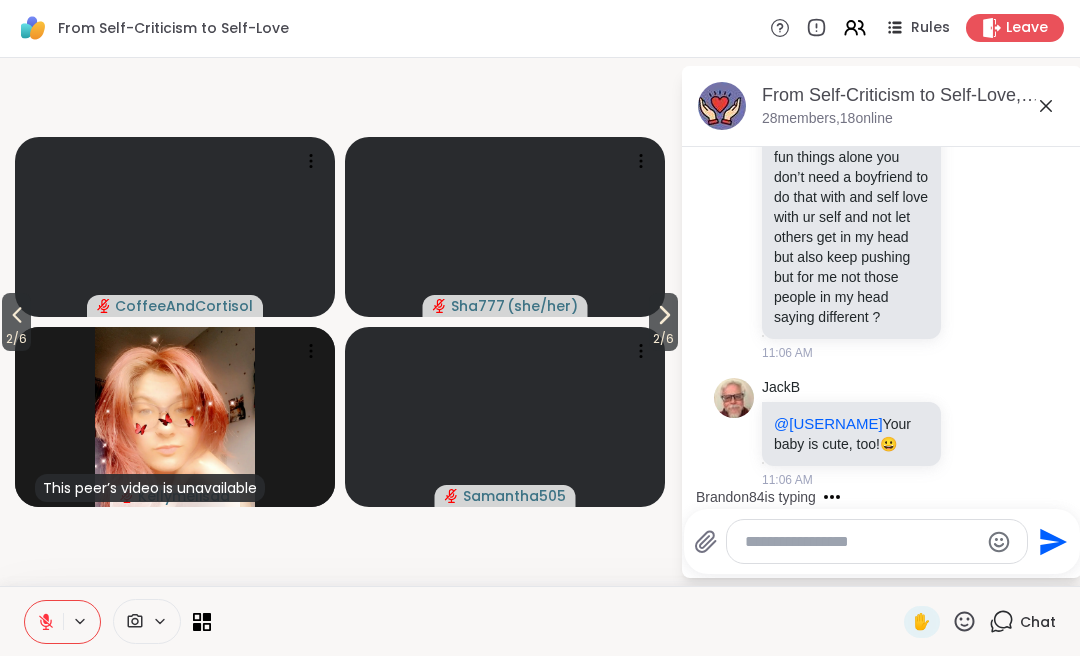 click 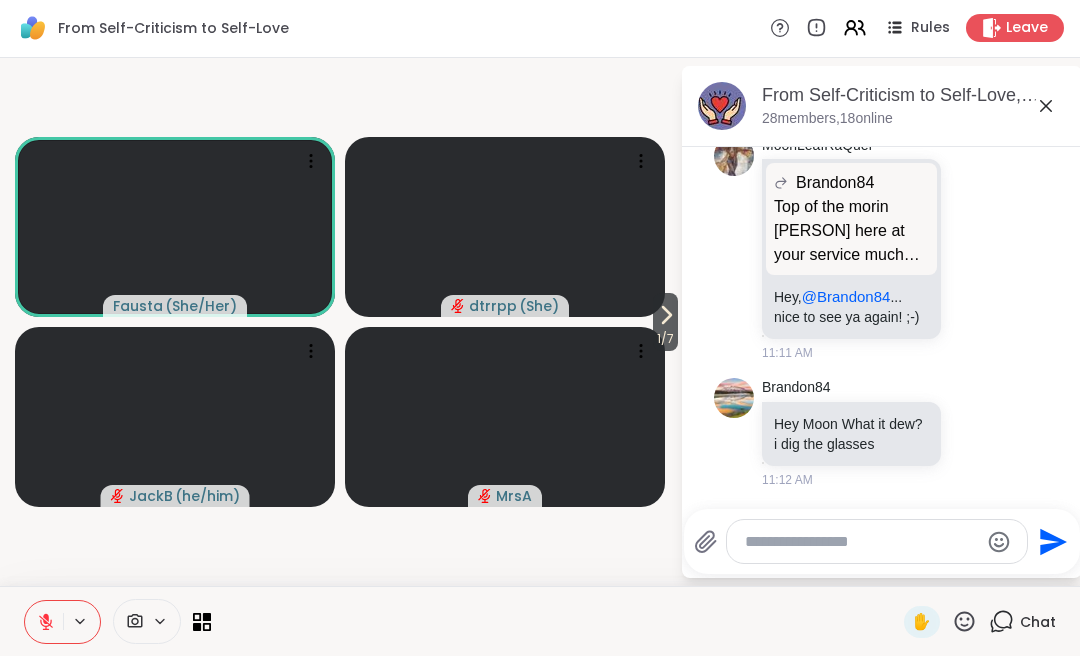 scroll, scrollTop: 7040, scrollLeft: 0, axis: vertical 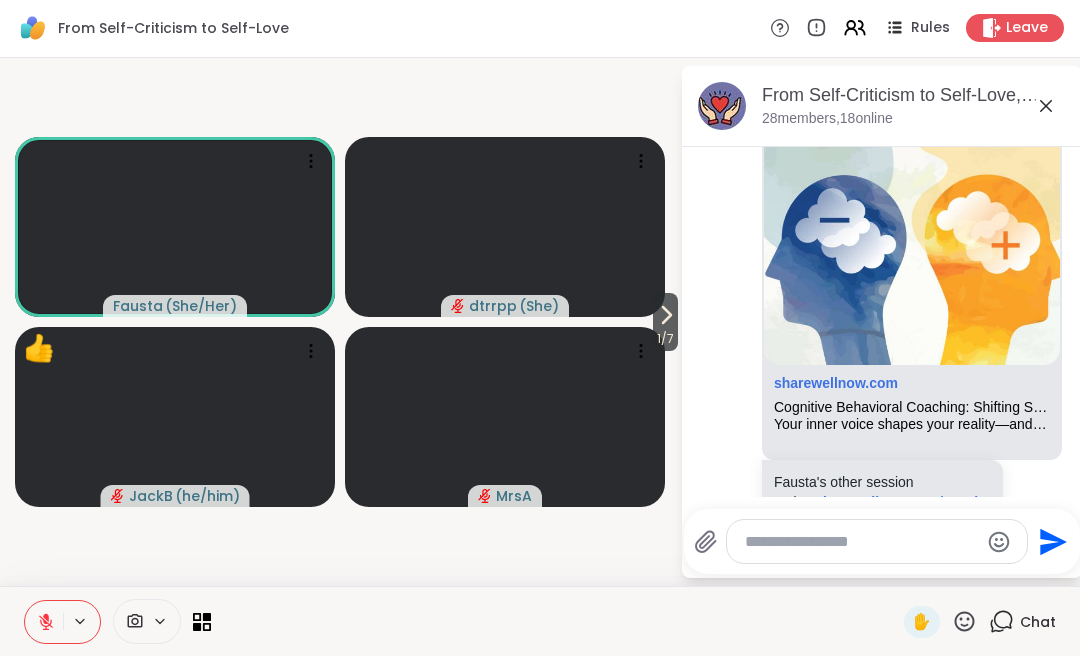 click 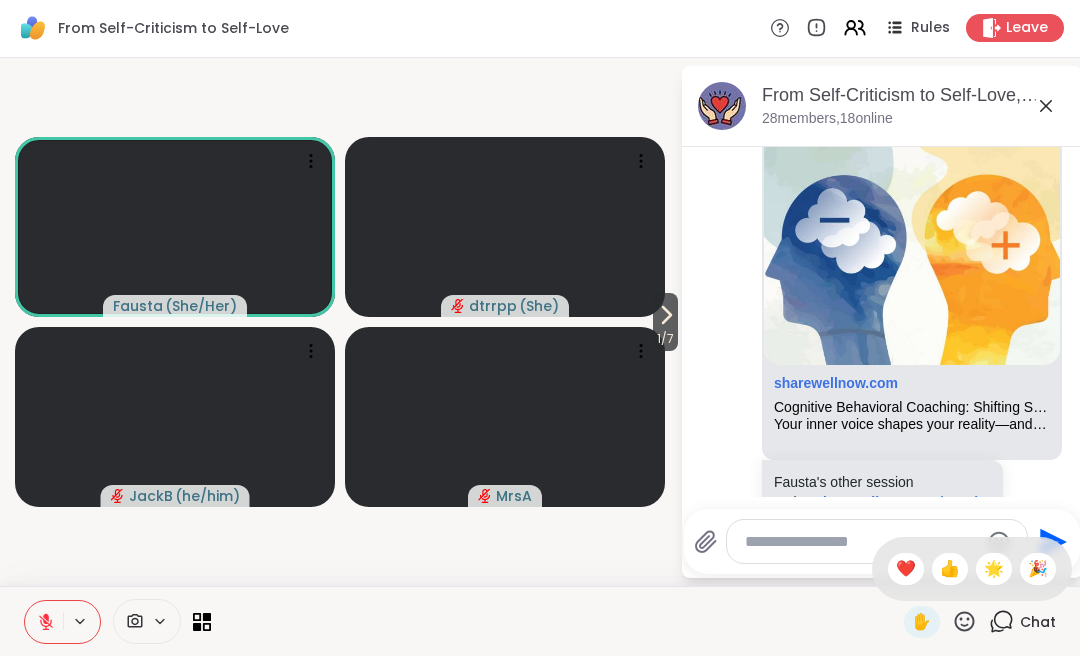 click on "👍" at bounding box center (950, 570) 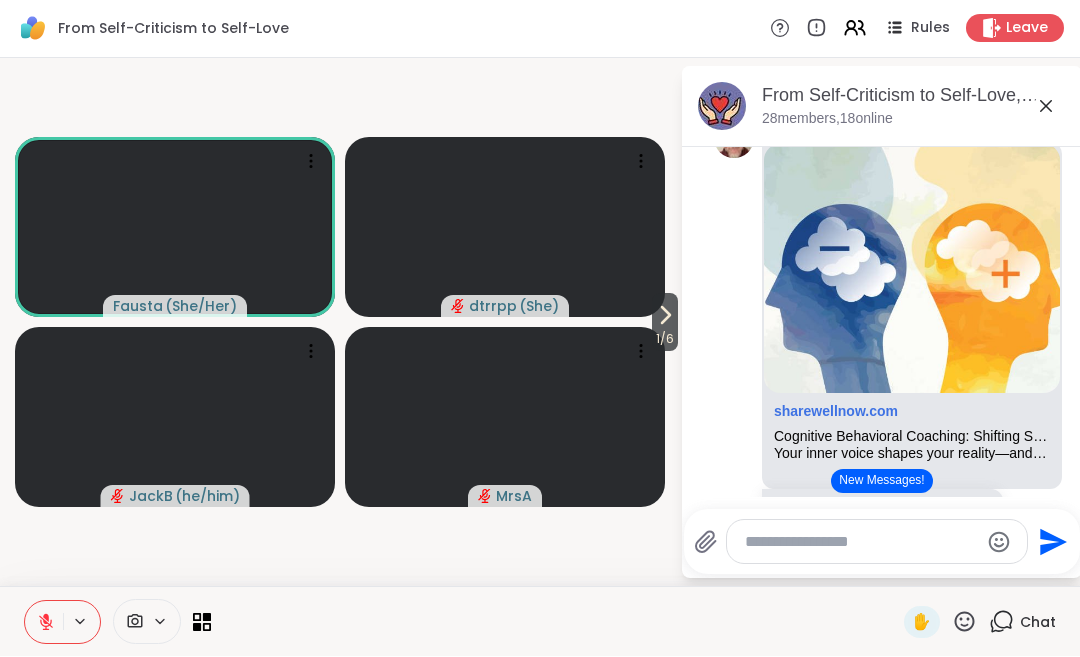click on "New Messages!" at bounding box center (881, 482) 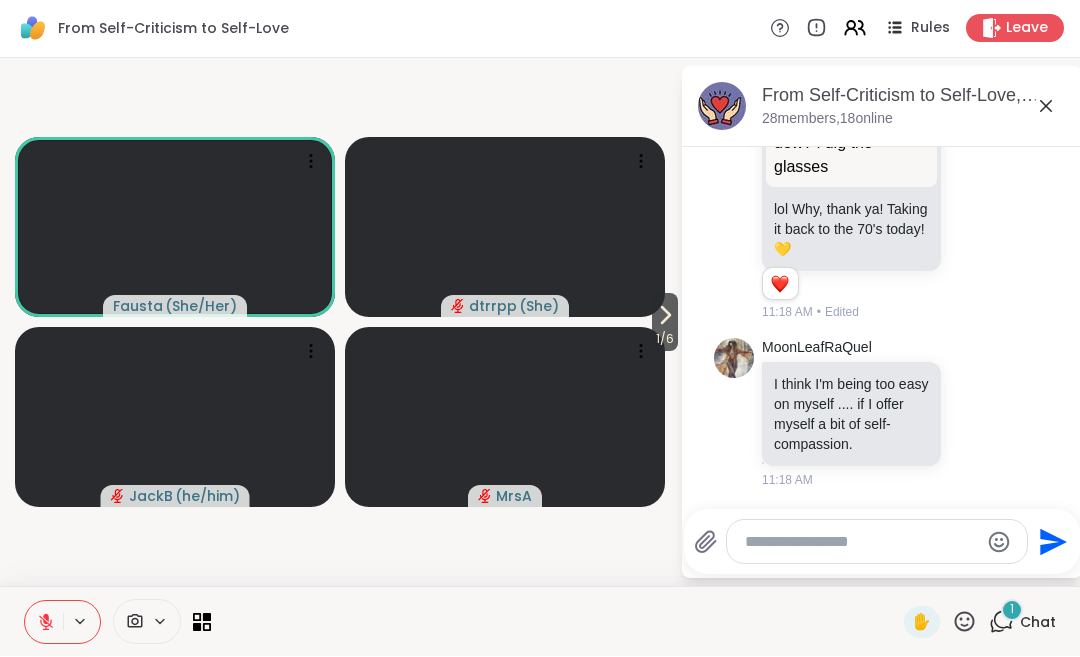 scroll, scrollTop: 7934, scrollLeft: 0, axis: vertical 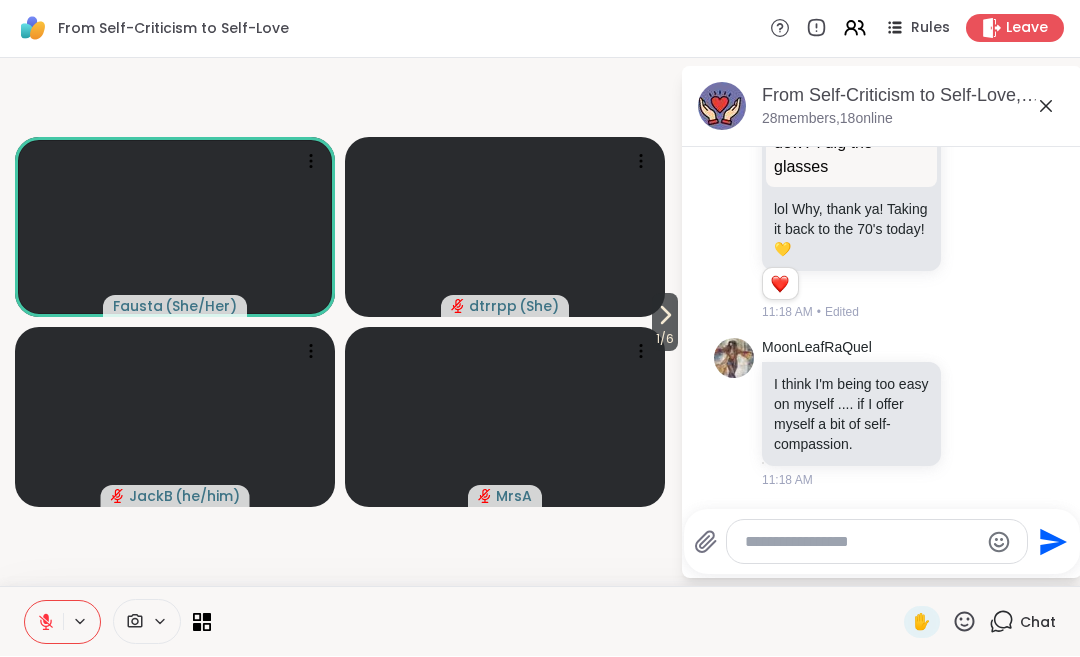 click 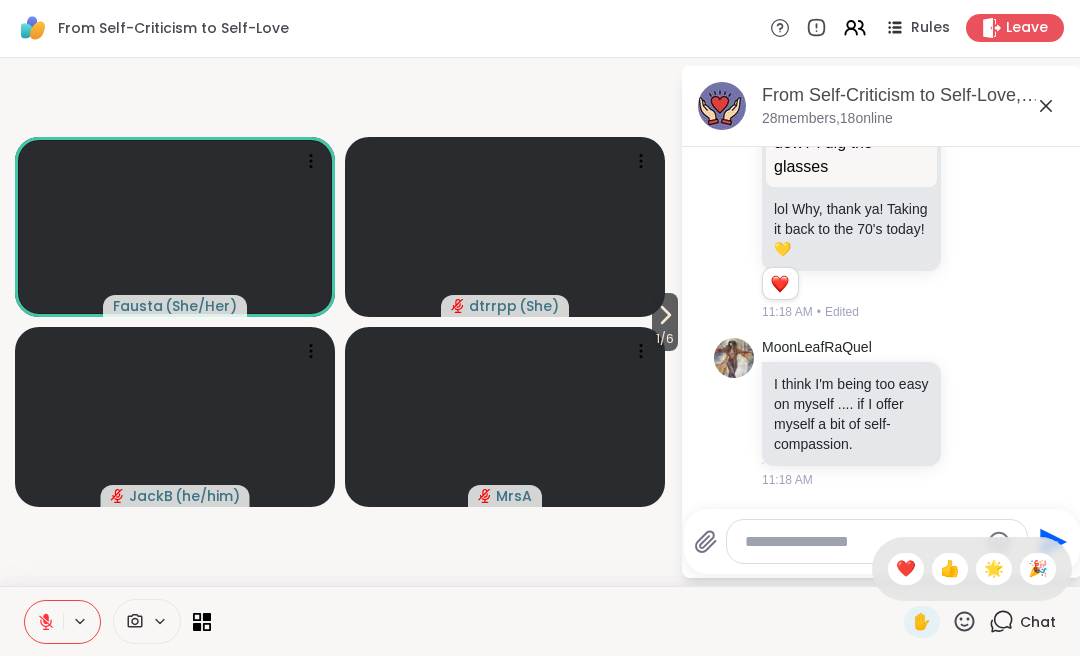 click on "👍" at bounding box center [950, 570] 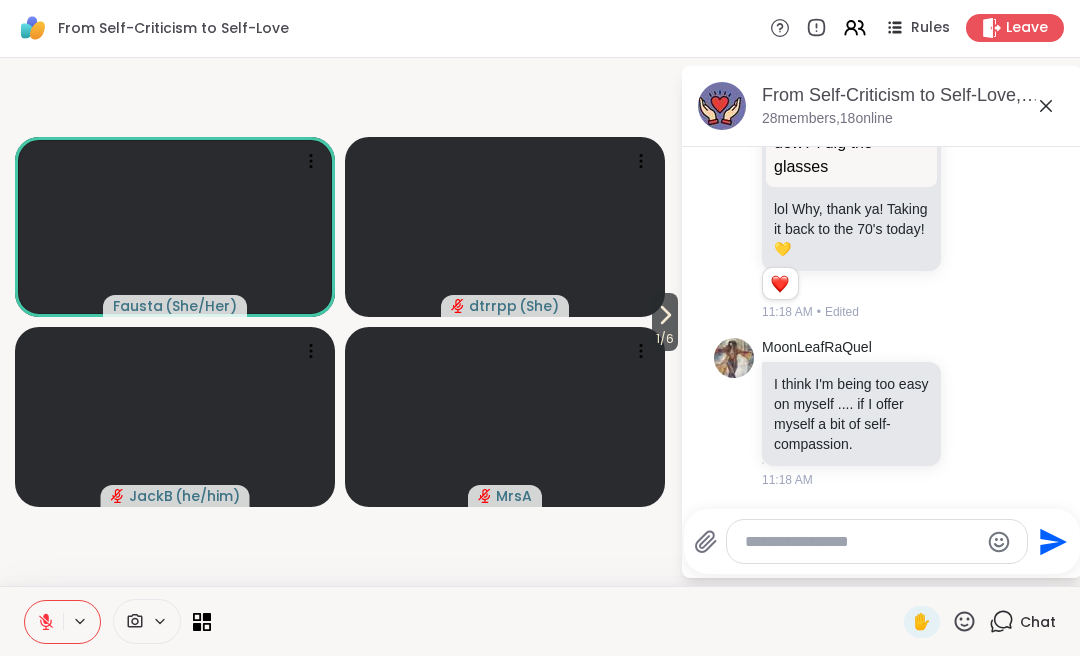 click 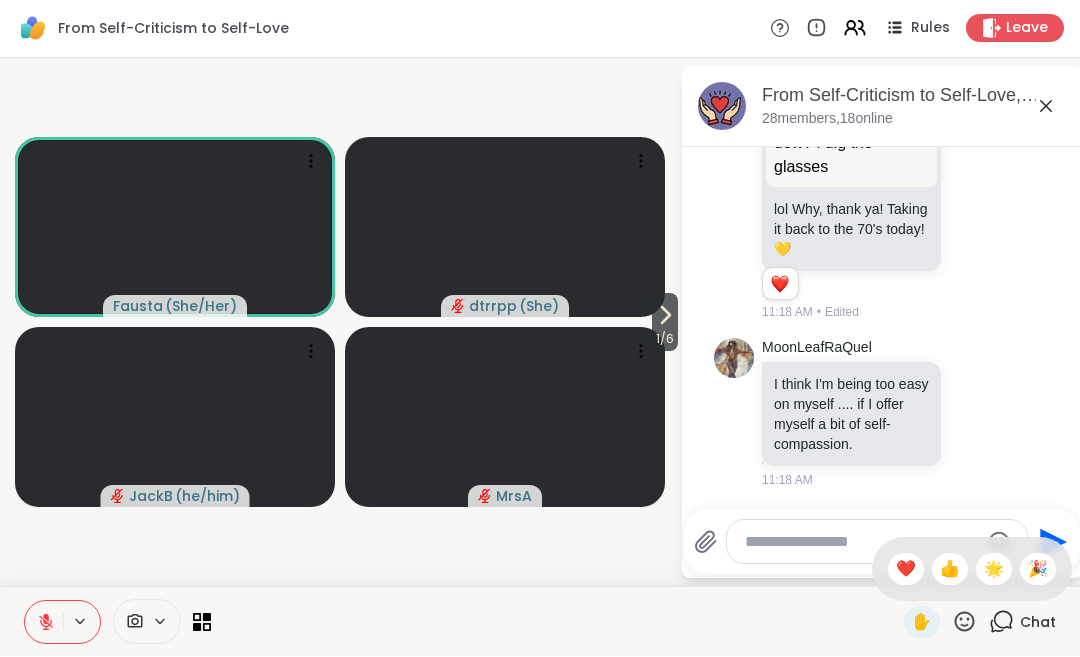 click on "❤️" at bounding box center [906, 570] 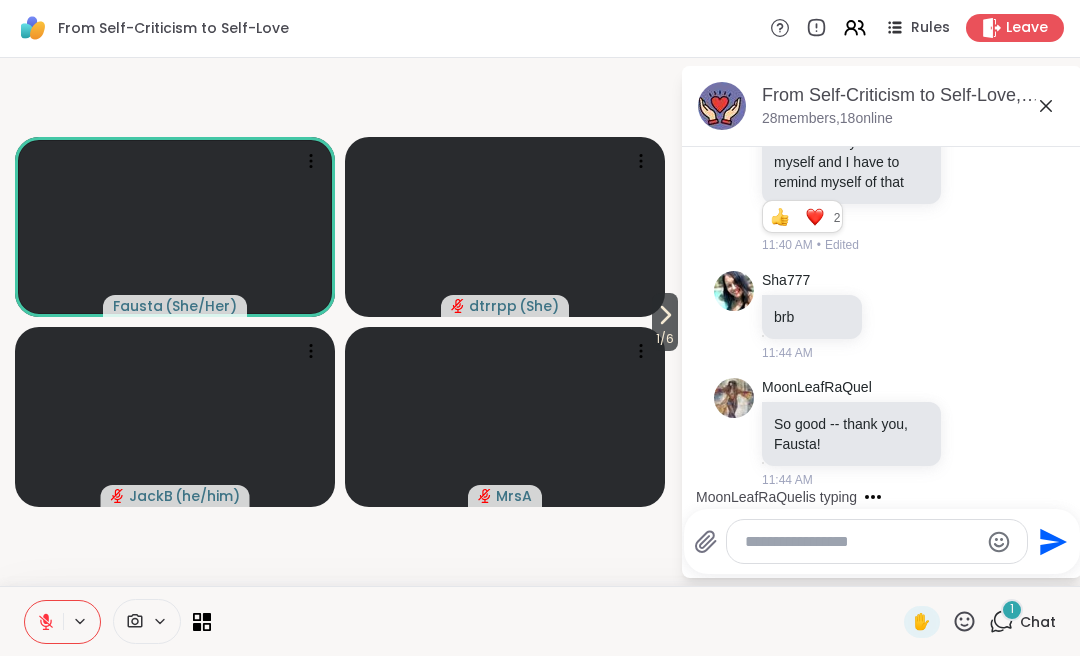 scroll, scrollTop: 14770, scrollLeft: 0, axis: vertical 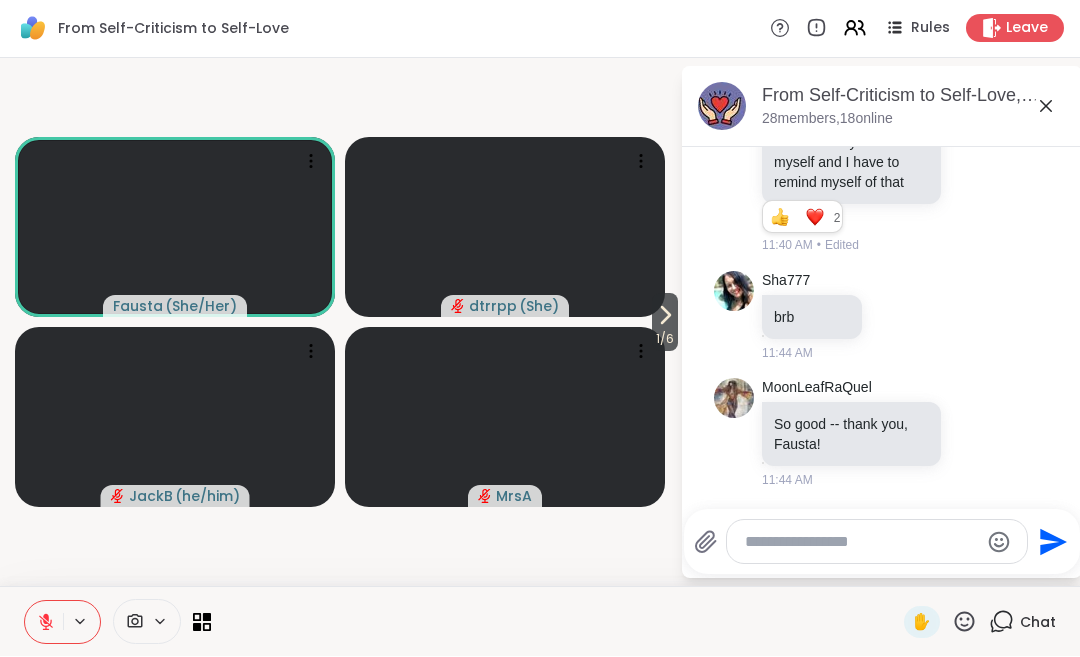 click at bounding box center (861, 543) 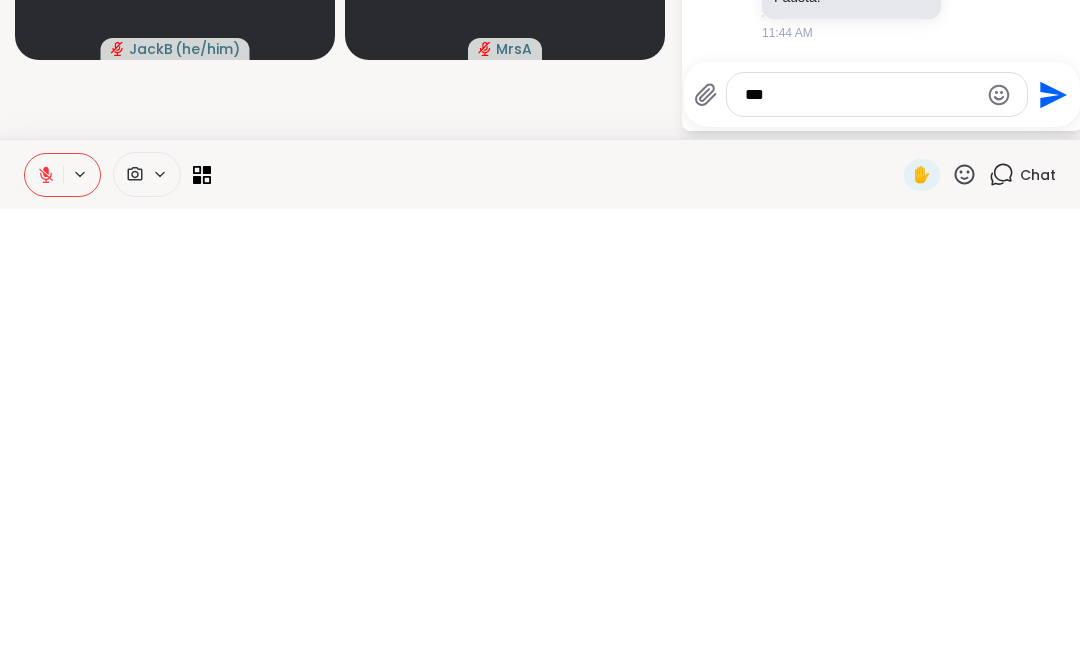 type on "***" 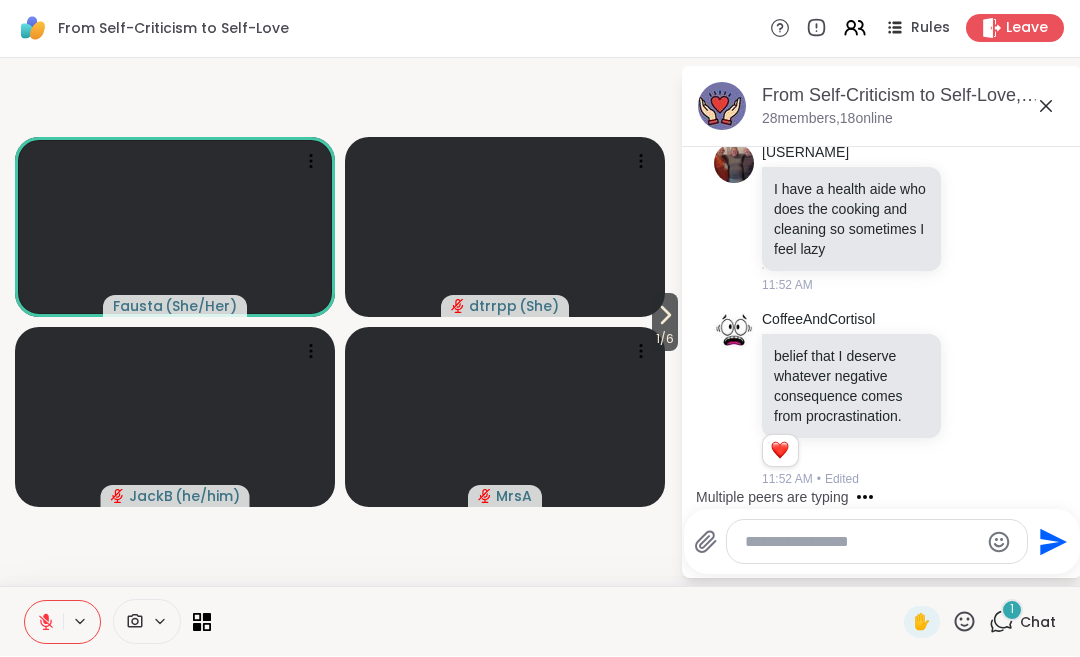 scroll, scrollTop: 18670, scrollLeft: 0, axis: vertical 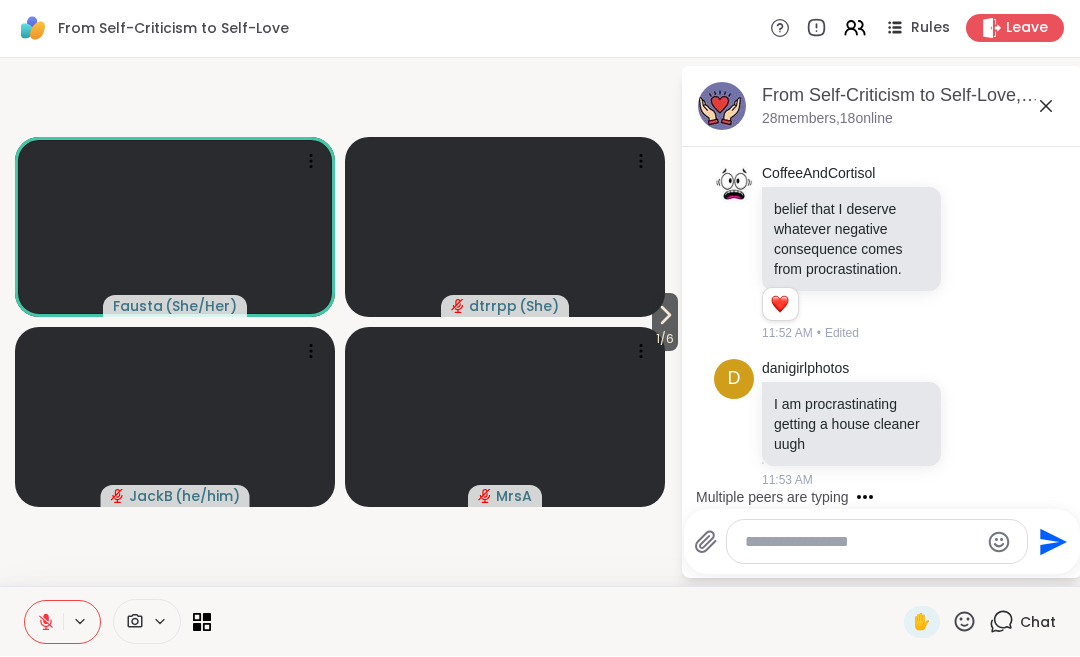 click on "Leave" at bounding box center [1027, 29] 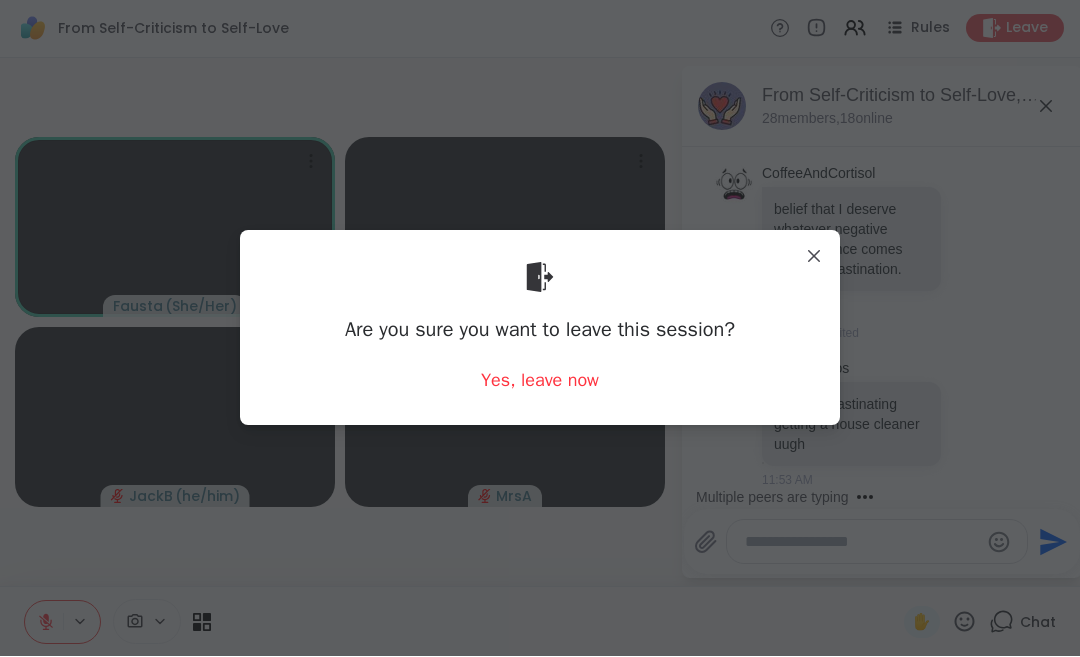 click on "Yes, leave now" at bounding box center (540, 381) 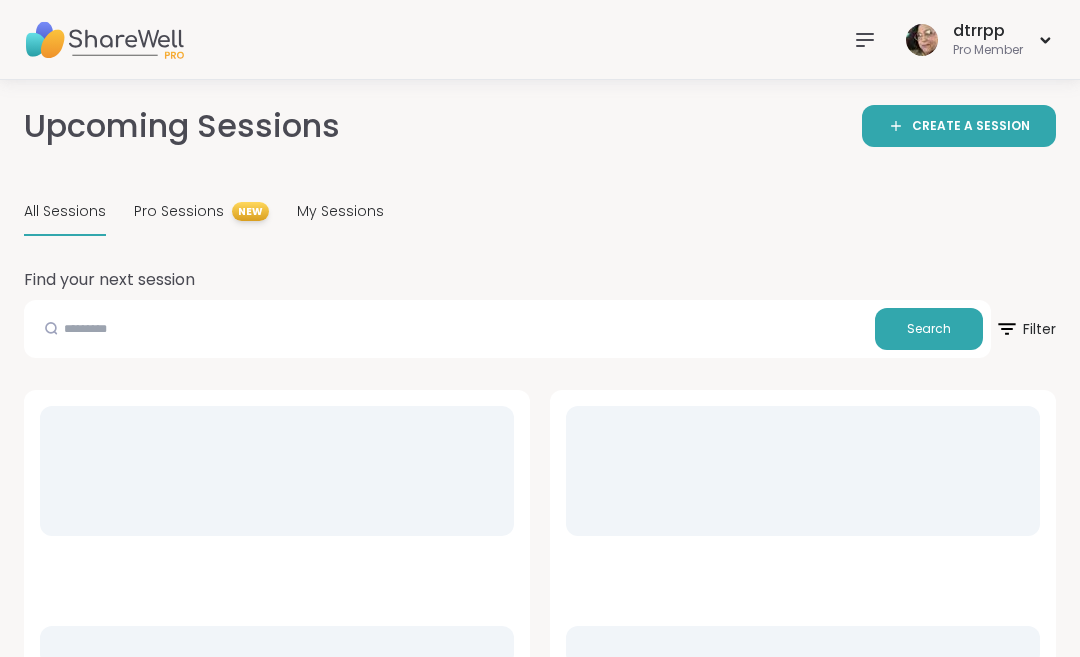 scroll, scrollTop: 0, scrollLeft: 0, axis: both 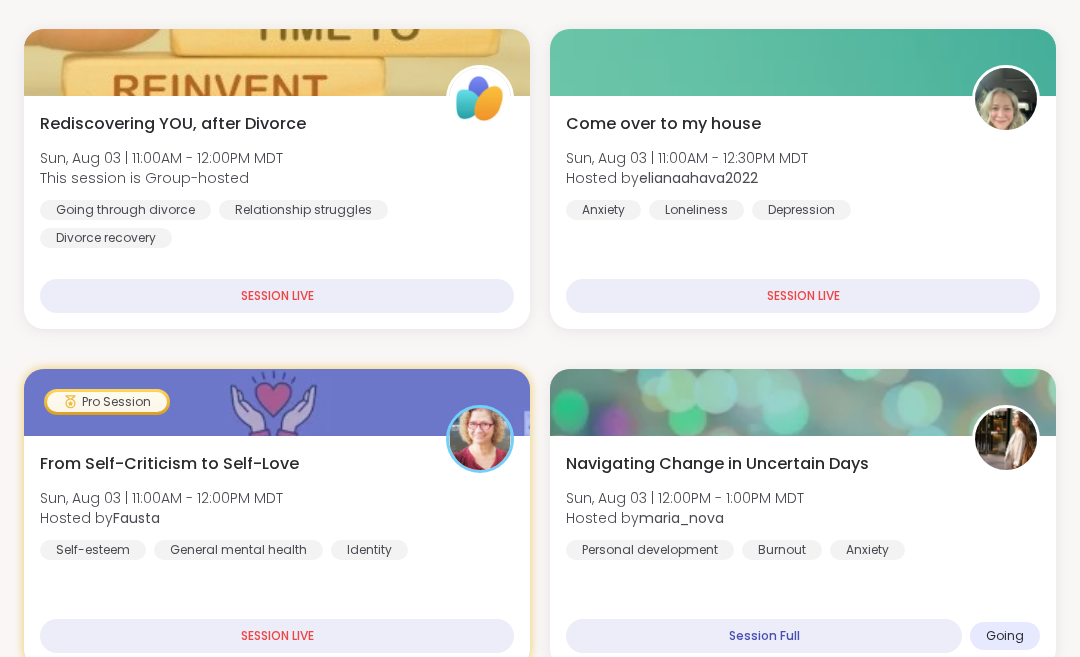 click on "Navigating Change in Uncertain Days Sun, Aug 03 | 12:00PM - 1:00PM MDT Hosted by  maria_nova Personal development Burnout Anxiety Session Full Going" at bounding box center [803, 552] 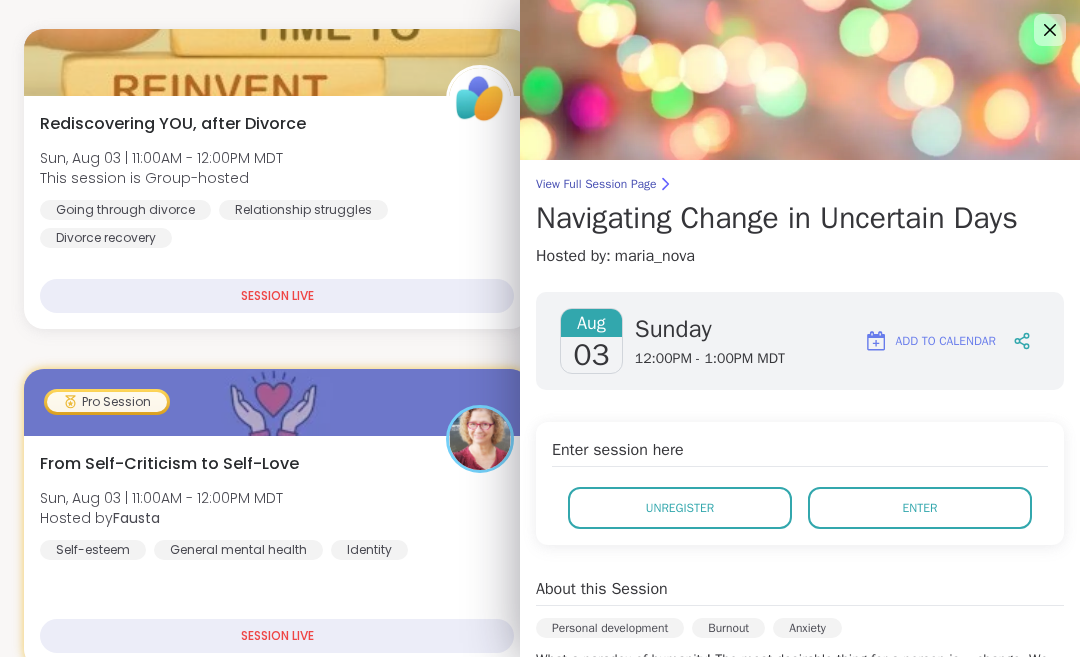 click on "Enter" at bounding box center [920, 508] 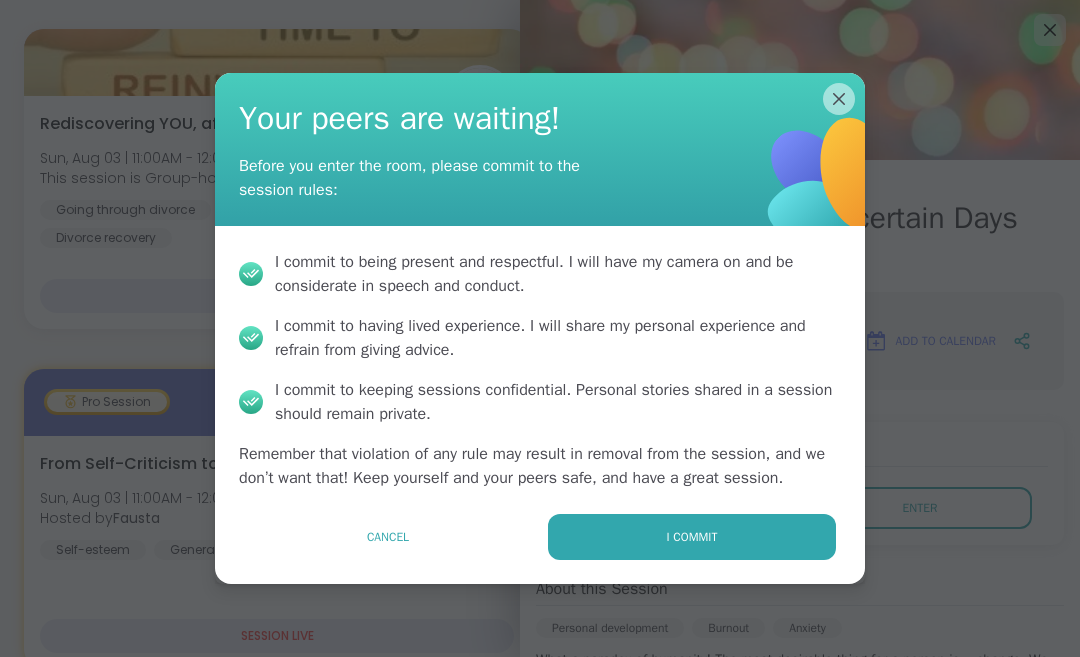 click on "I commit" at bounding box center (692, 537) 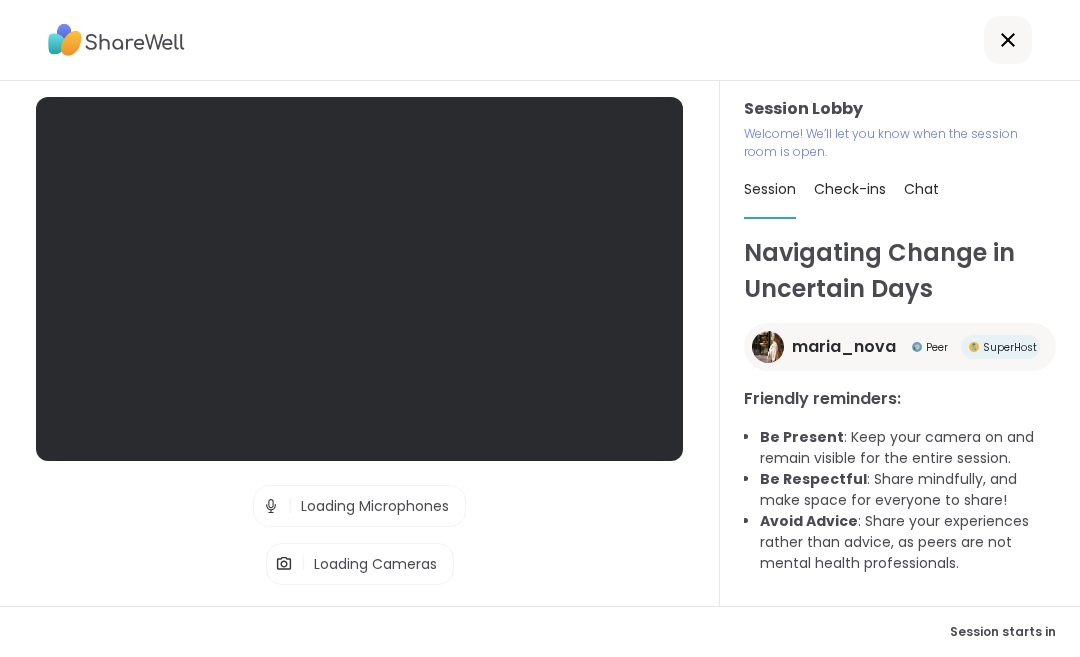 scroll, scrollTop: 98, scrollLeft: 0, axis: vertical 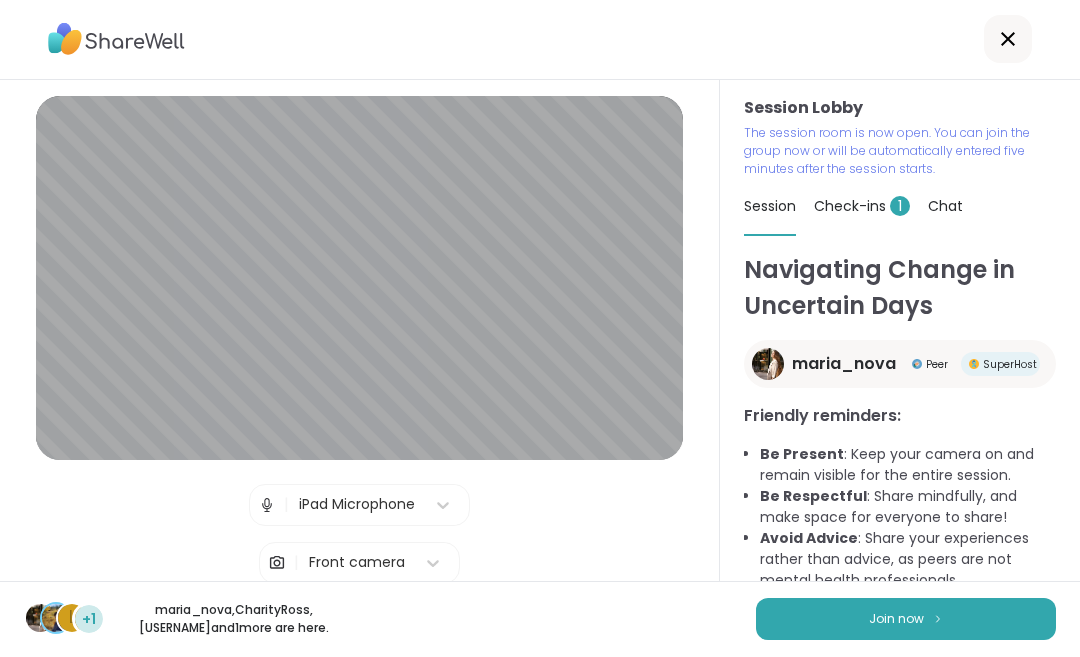 click on "Join now" at bounding box center [906, 620] 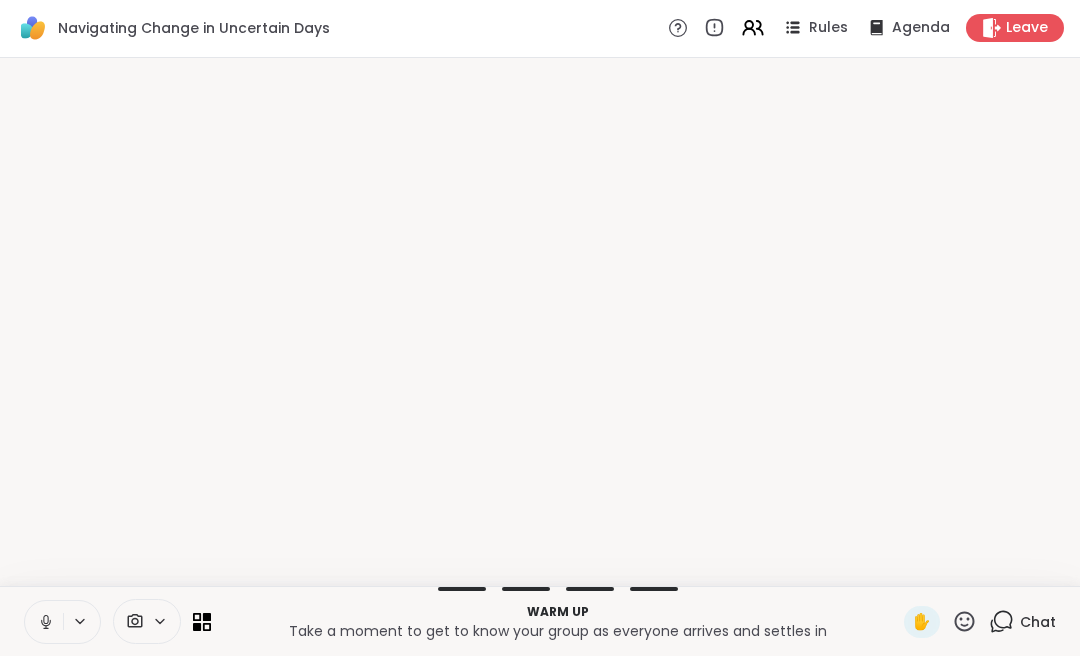 scroll, scrollTop: 0, scrollLeft: 0, axis: both 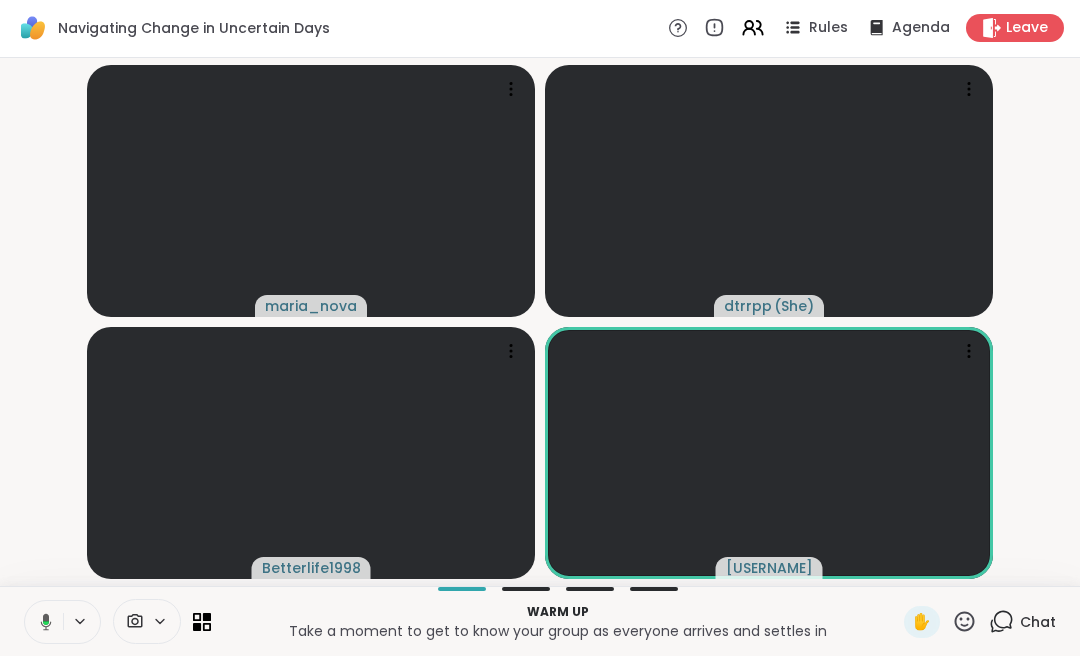 click on "Chat" at bounding box center (1022, 623) 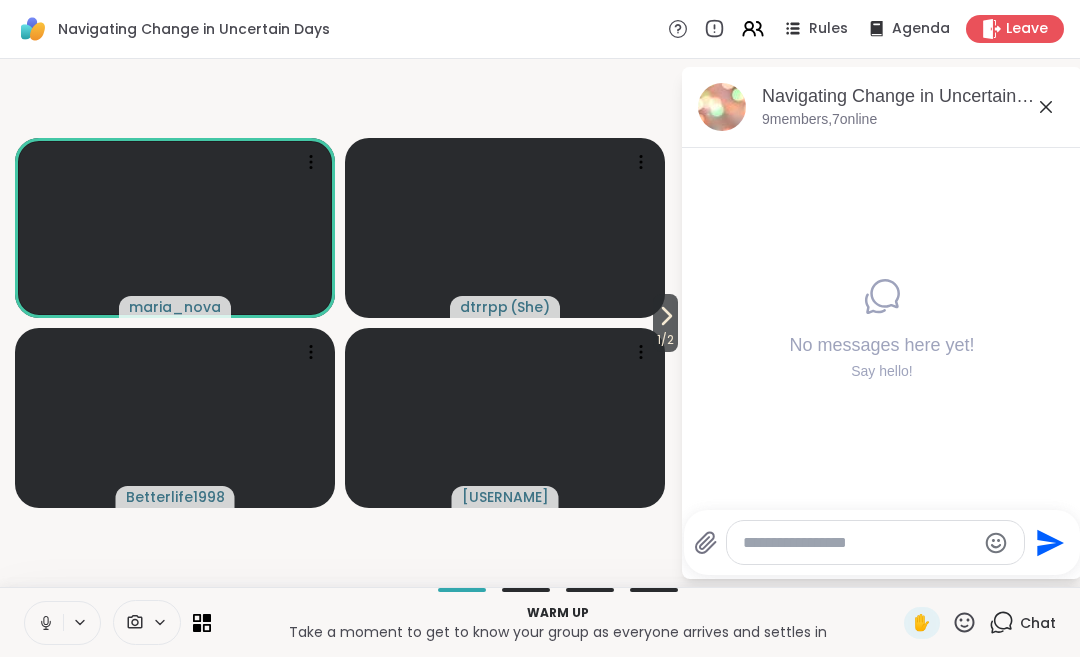 click on "1  /  2" at bounding box center [665, 340] 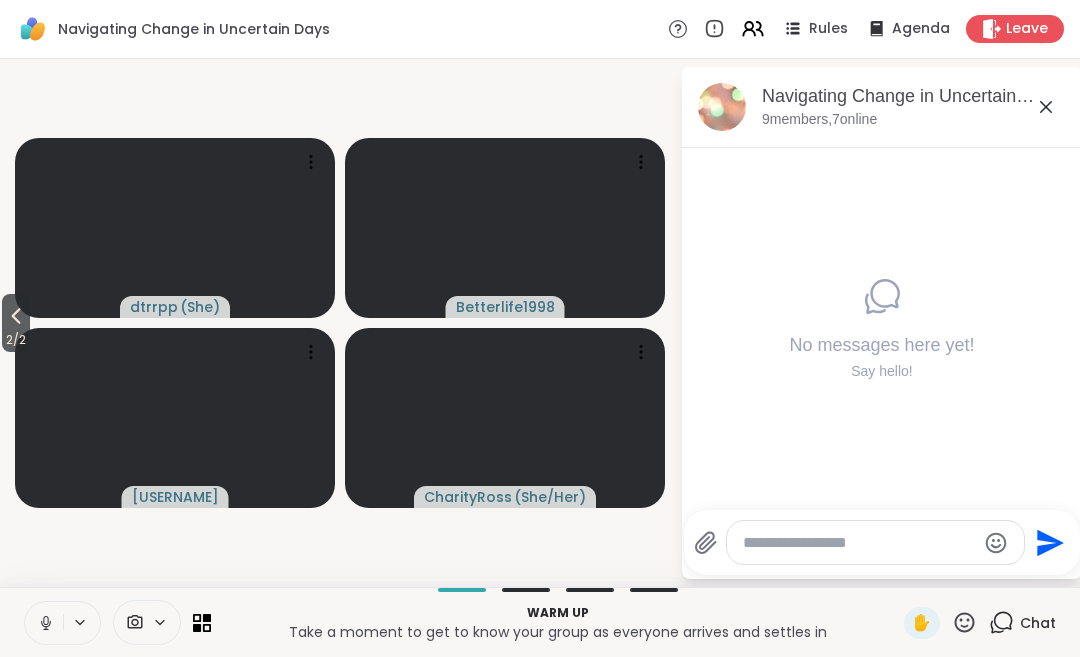 click 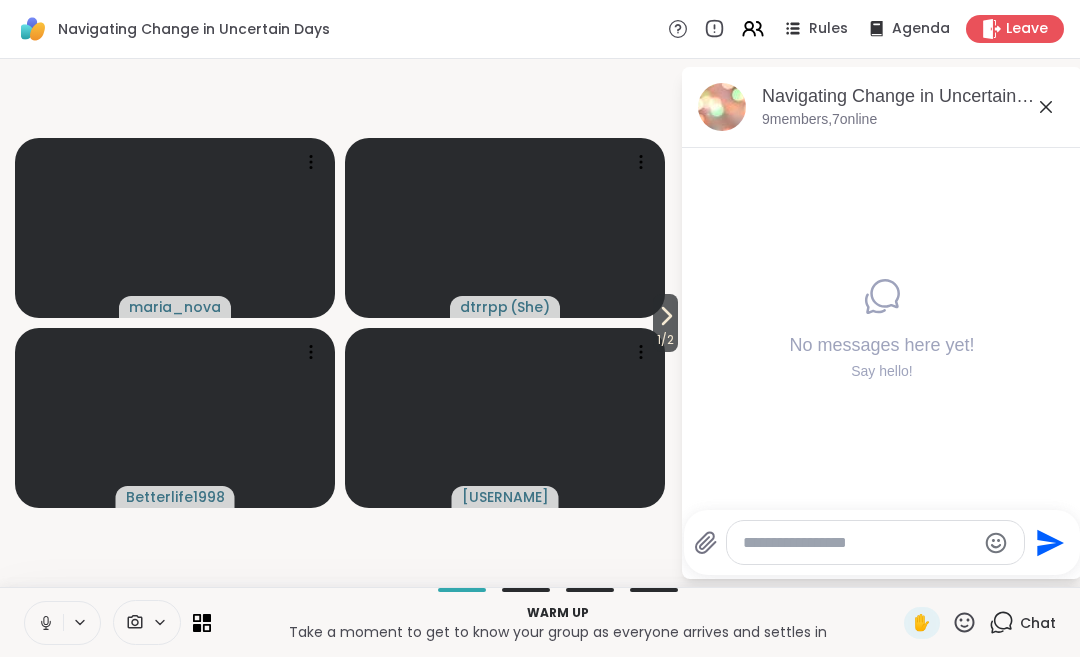 click on "1  /  2" at bounding box center [665, 340] 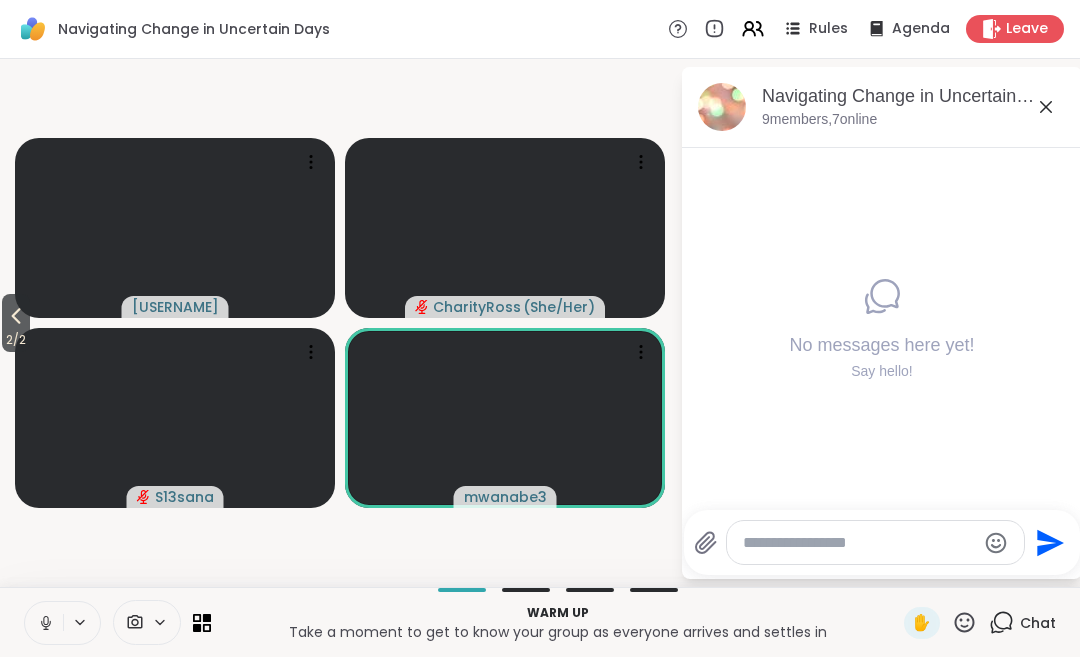 click on "2  /  2" at bounding box center [16, 340] 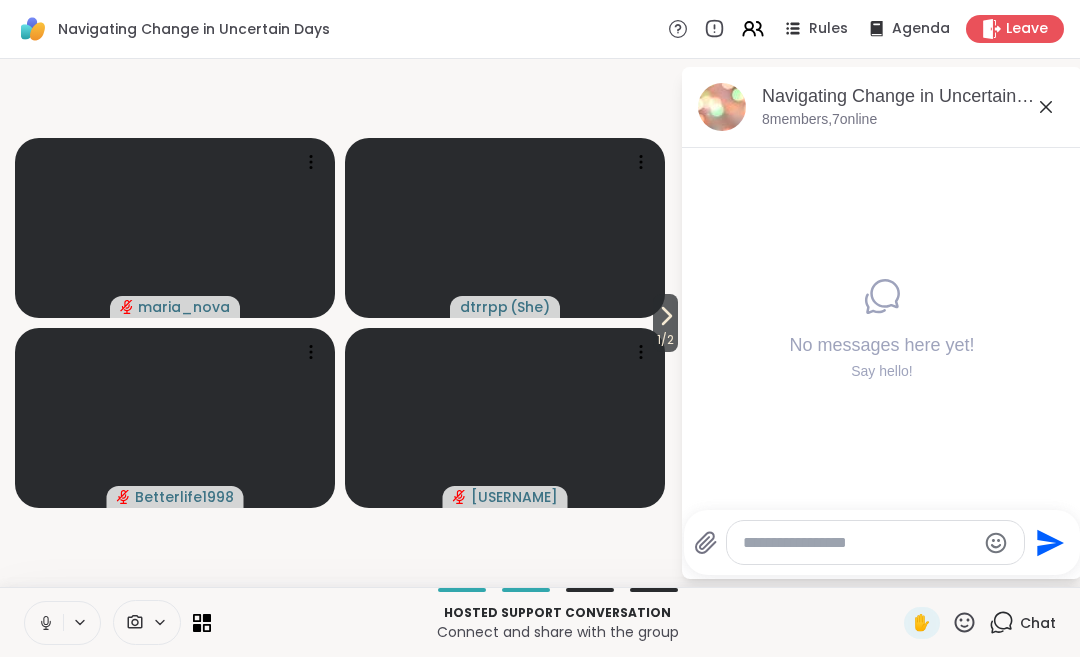 click on "1  /  2" at bounding box center [665, 340] 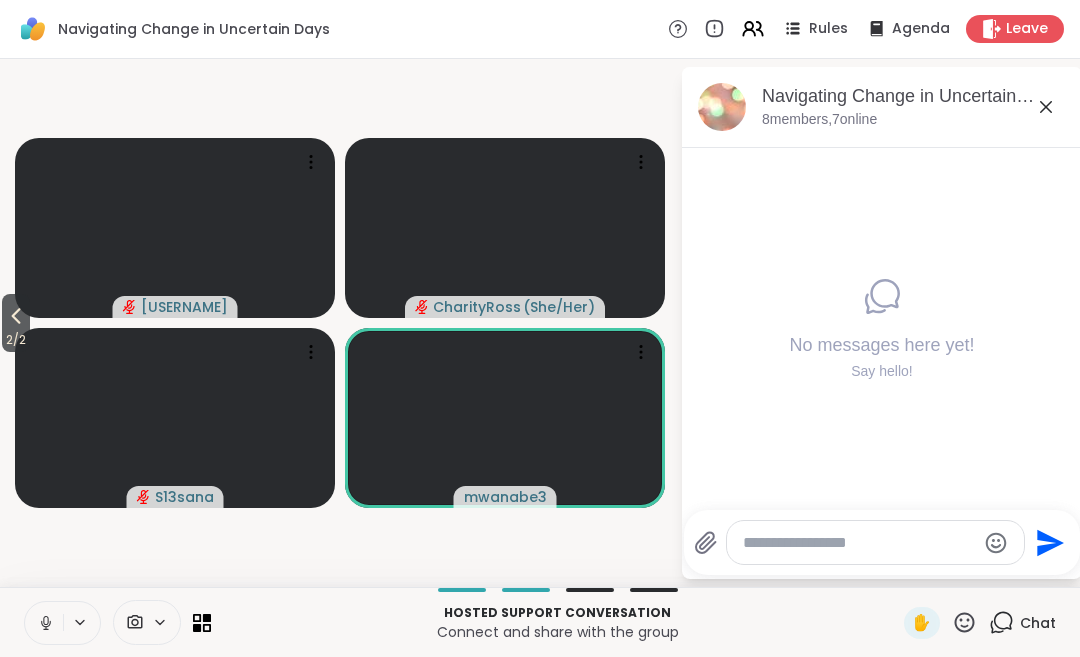 click on "2  /  2" at bounding box center (16, 340) 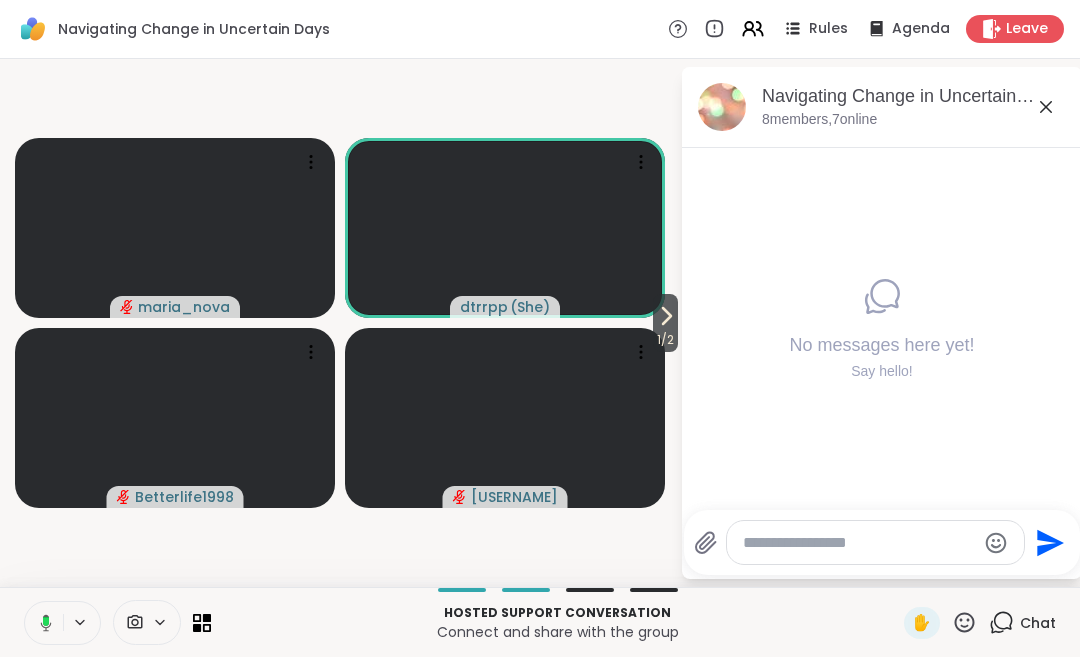click 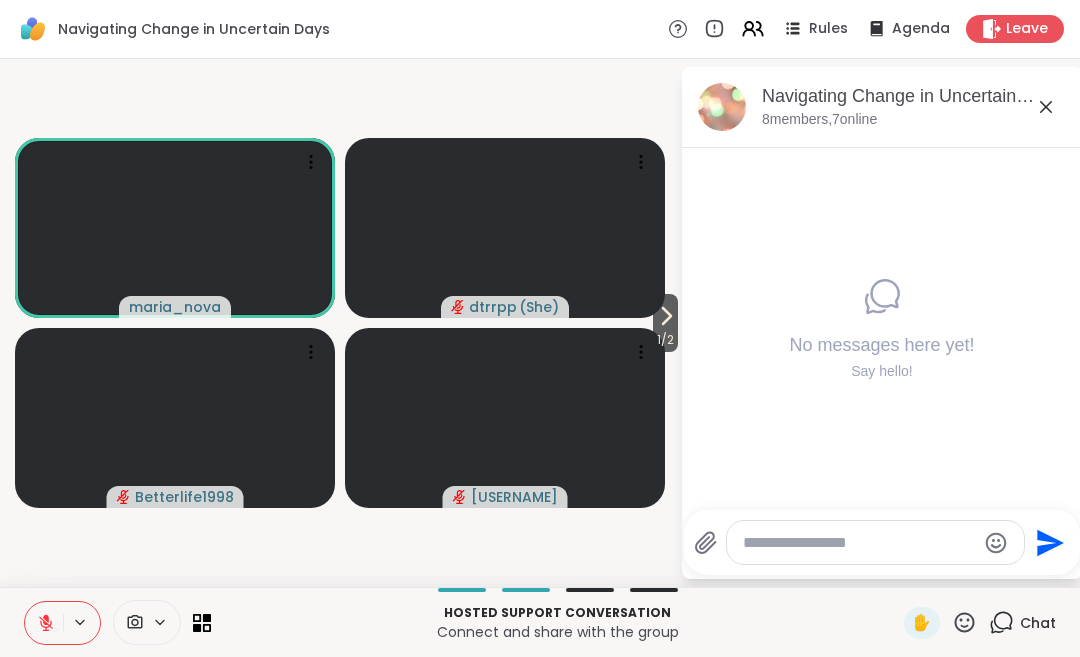 click 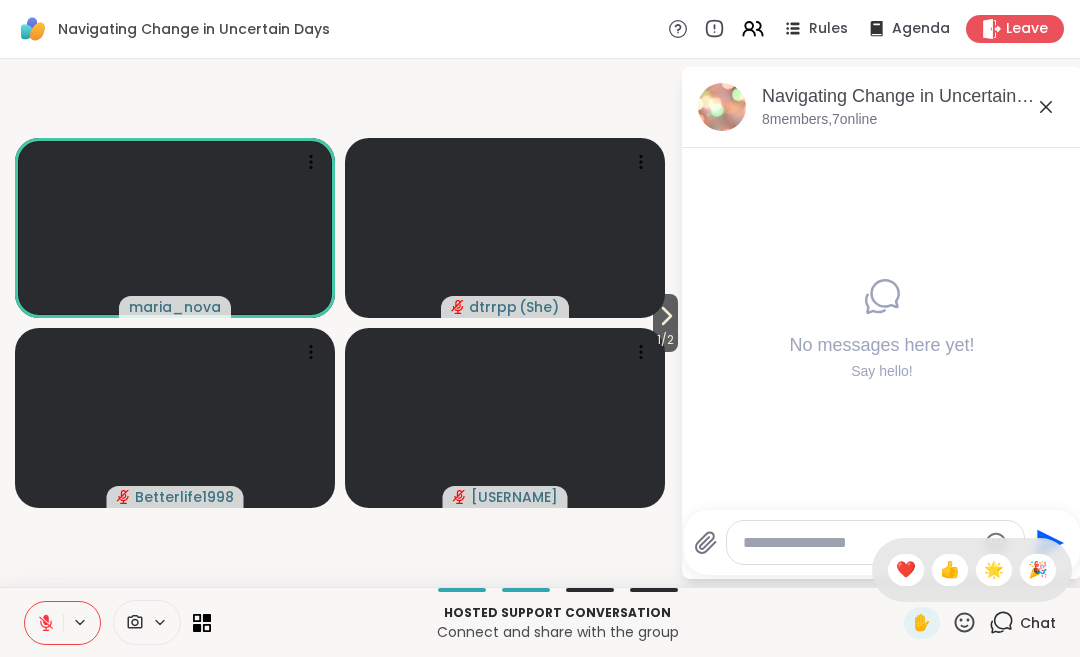click on "👍" at bounding box center (950, 570) 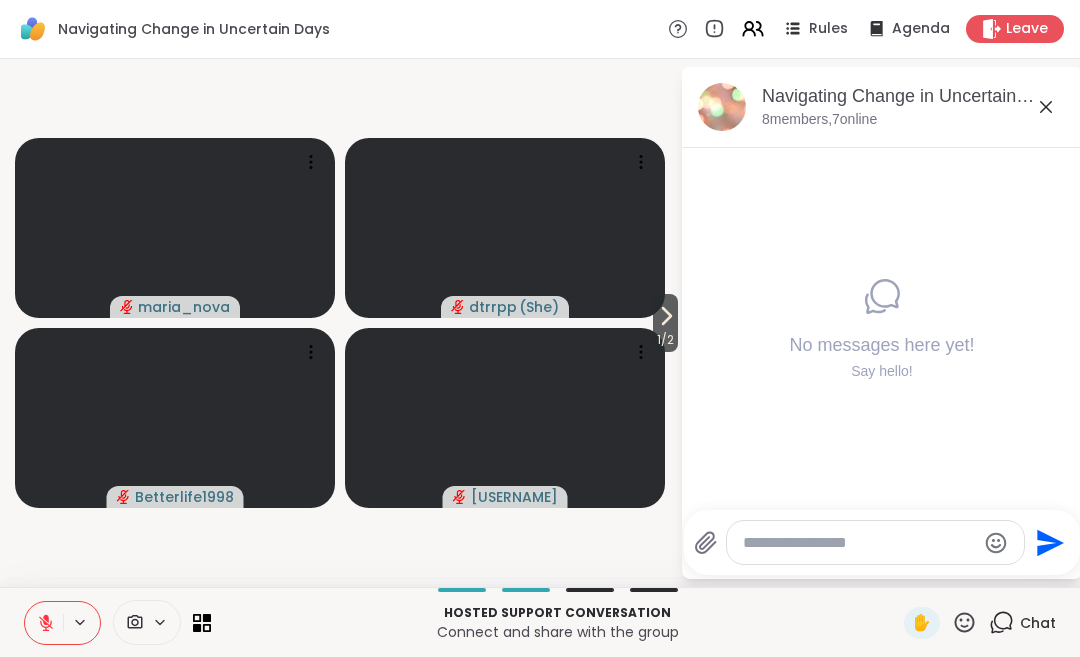 click on "1  /  2" at bounding box center (665, 340) 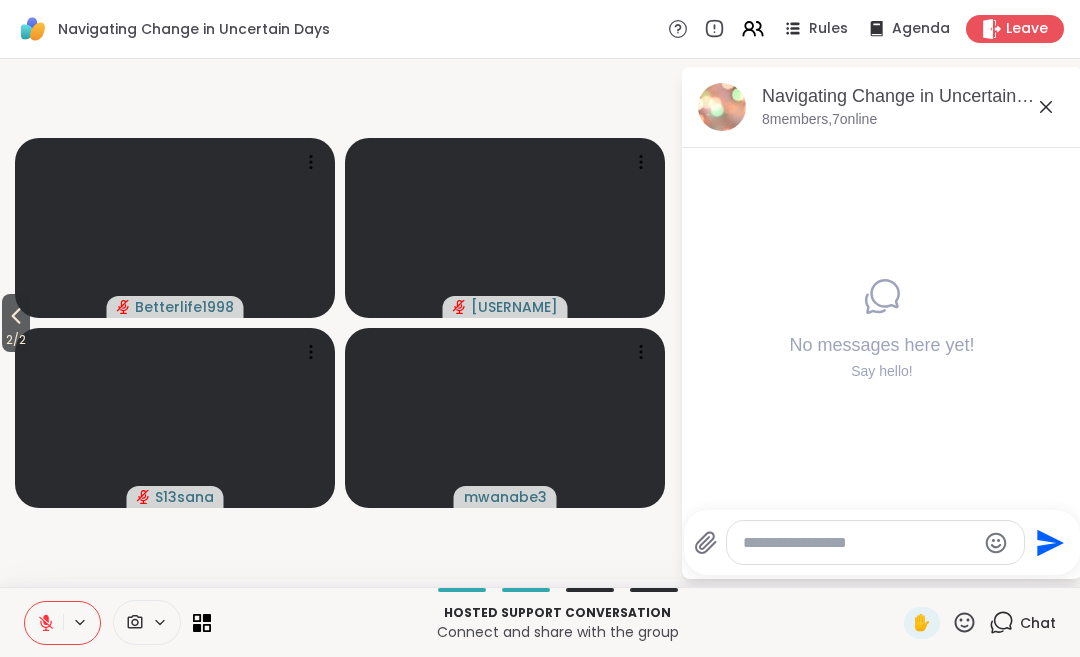 click on "2  /  2" at bounding box center [16, 340] 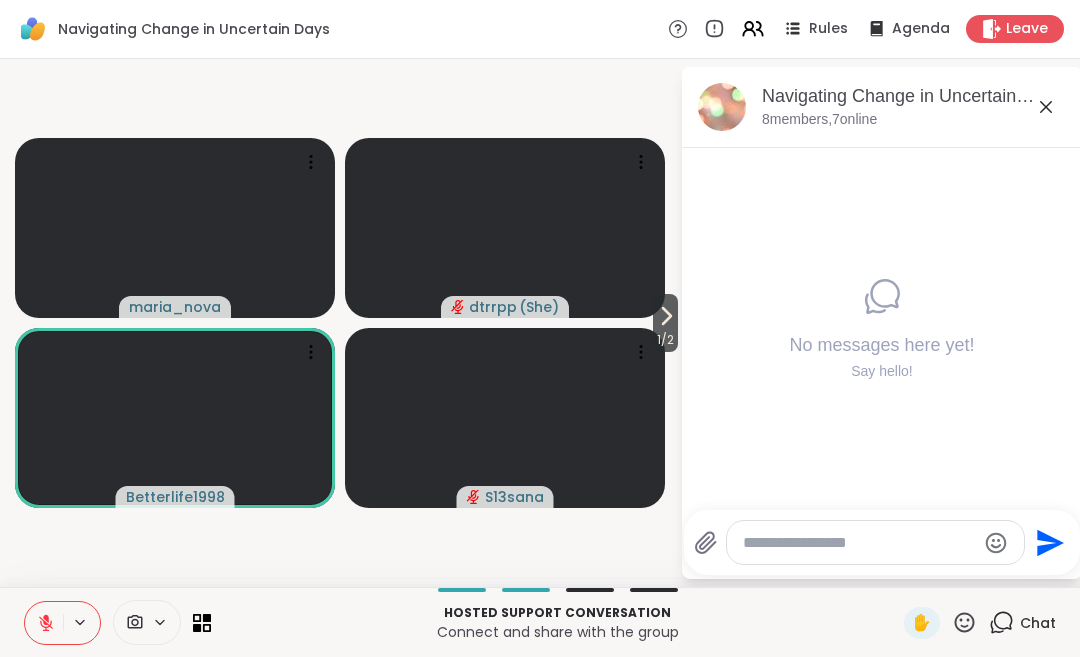 click on "1  /  2" at bounding box center (665, 340) 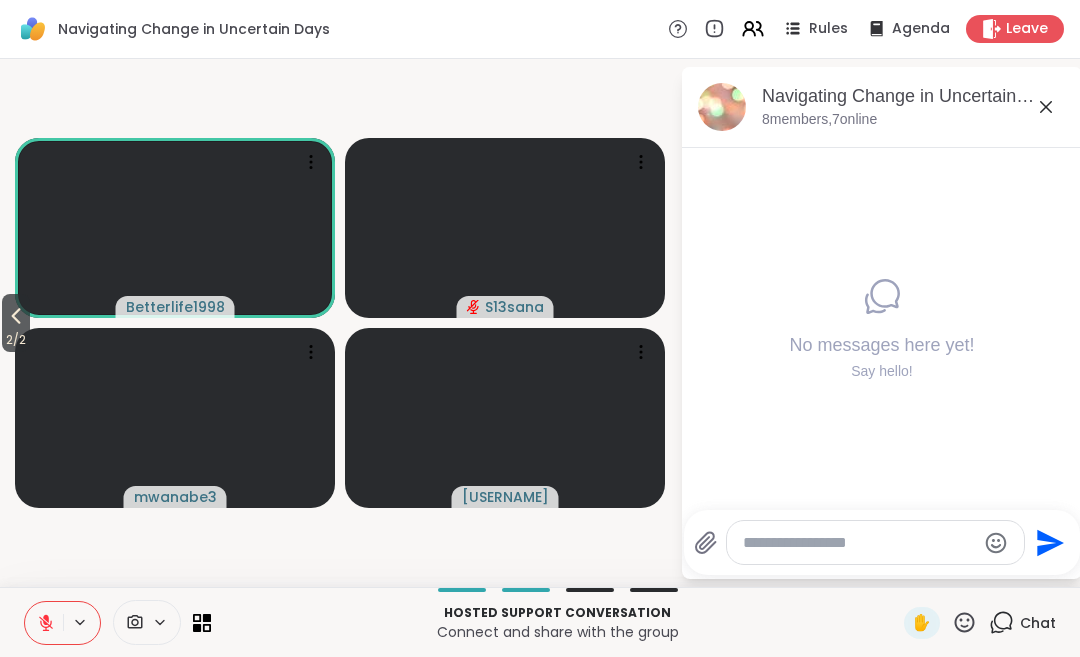click on "2  /  2" at bounding box center (16, 340) 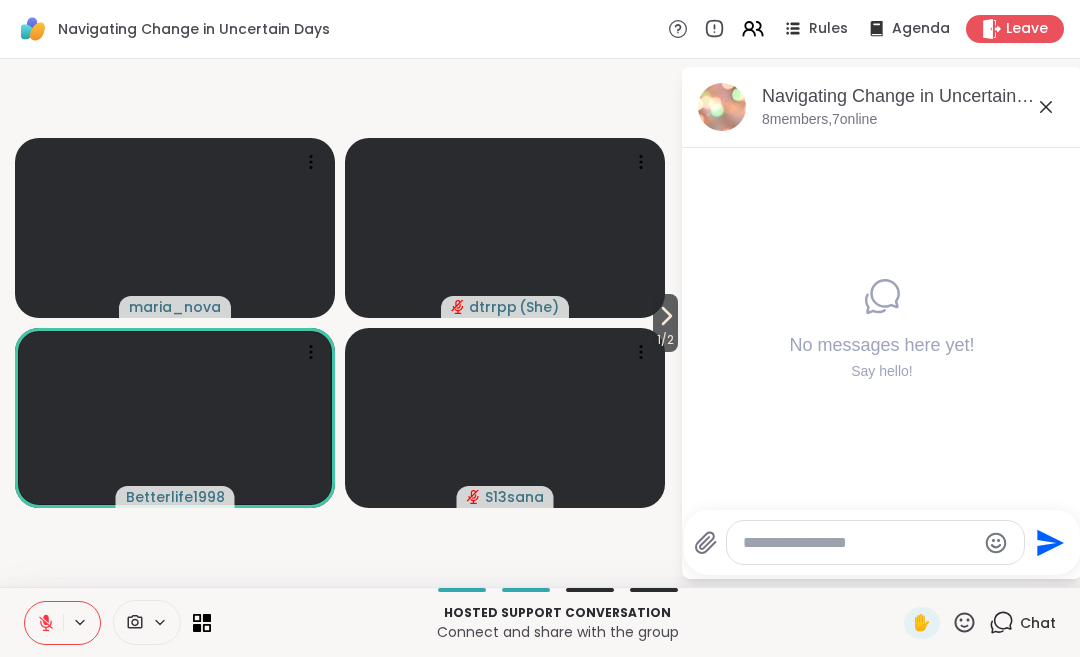 click on "Leave" at bounding box center (1015, 29) 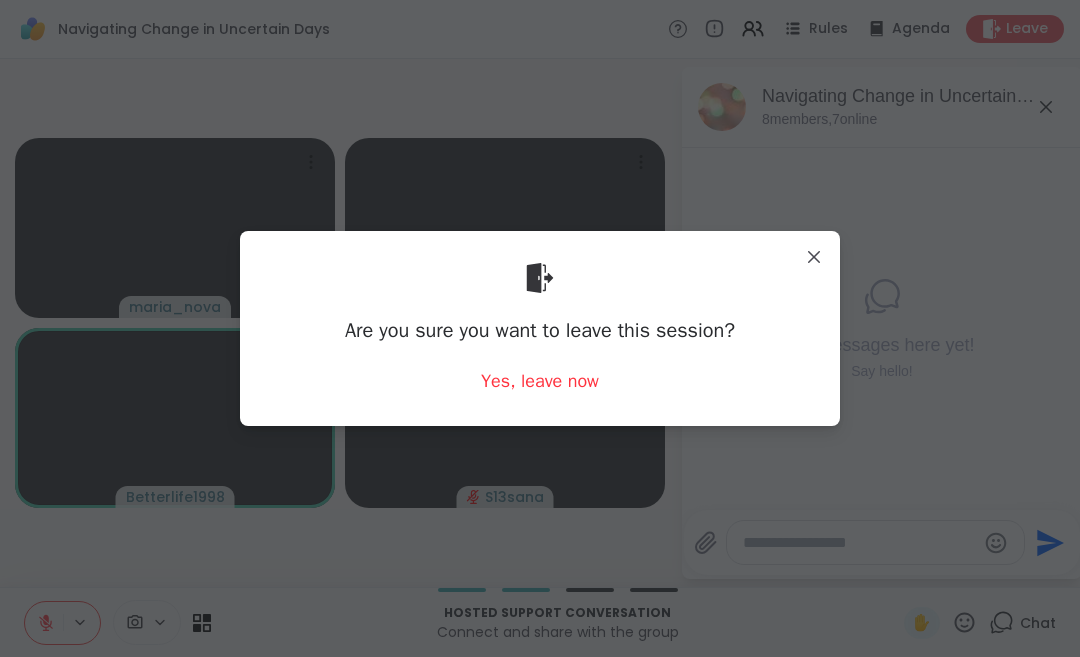 click on "Yes, leave now" at bounding box center (540, 381) 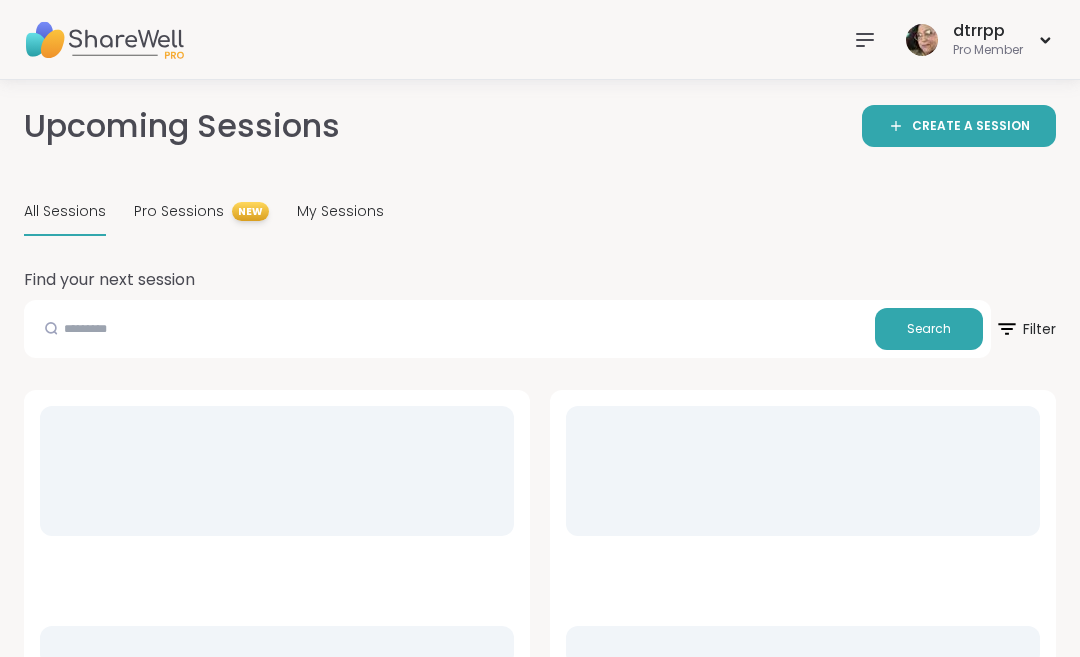 scroll, scrollTop: 0, scrollLeft: 0, axis: both 